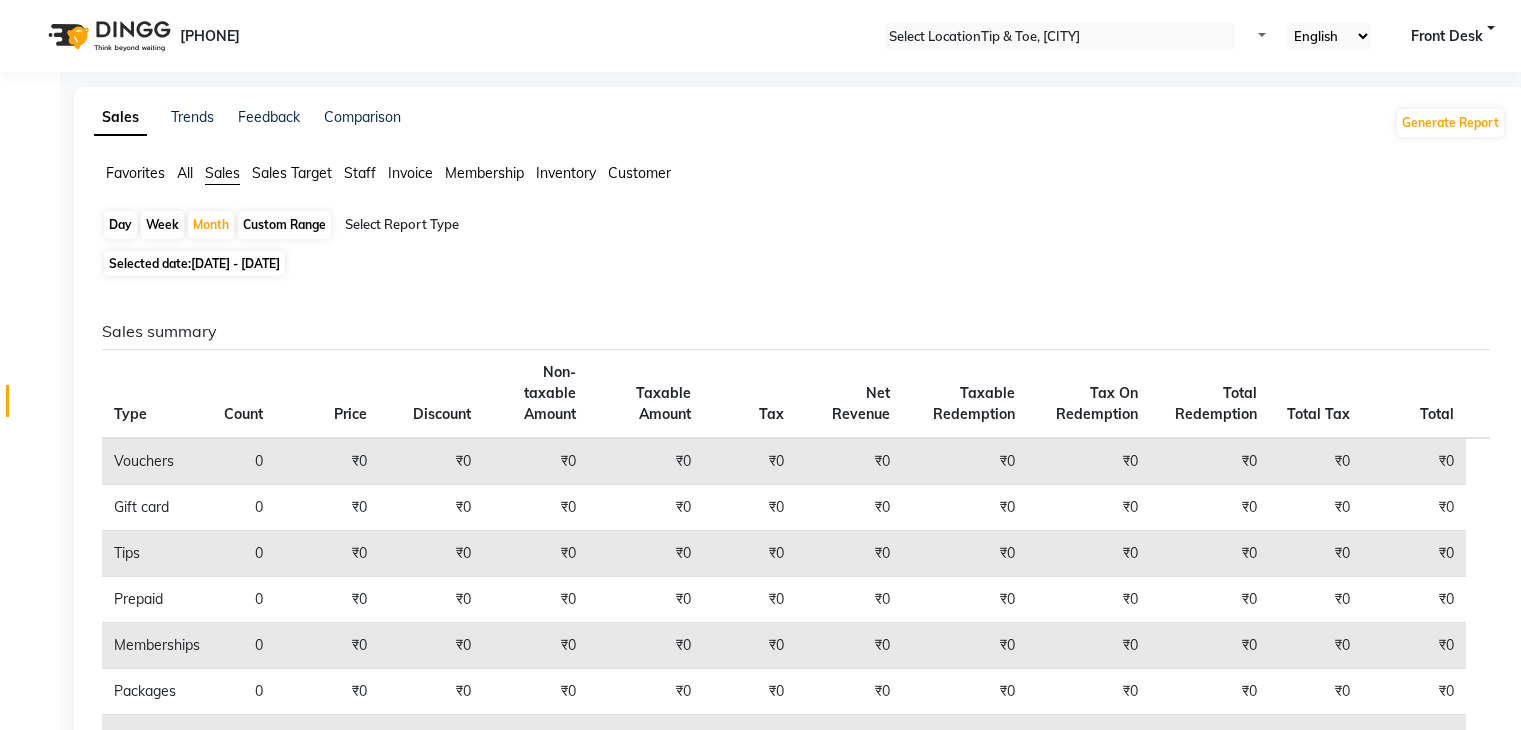 scroll, scrollTop: 0, scrollLeft: 0, axis: both 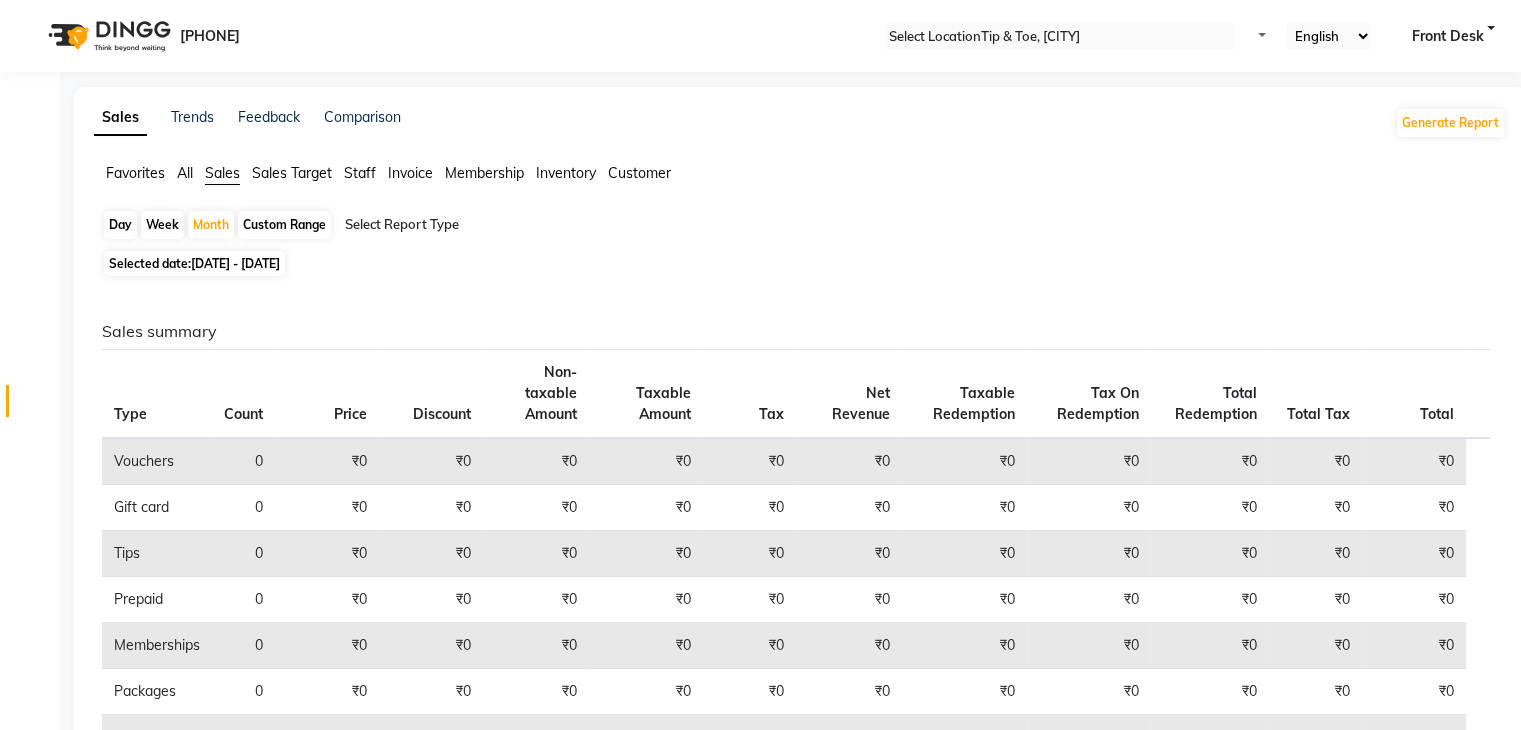 click at bounding box center [31, 8] 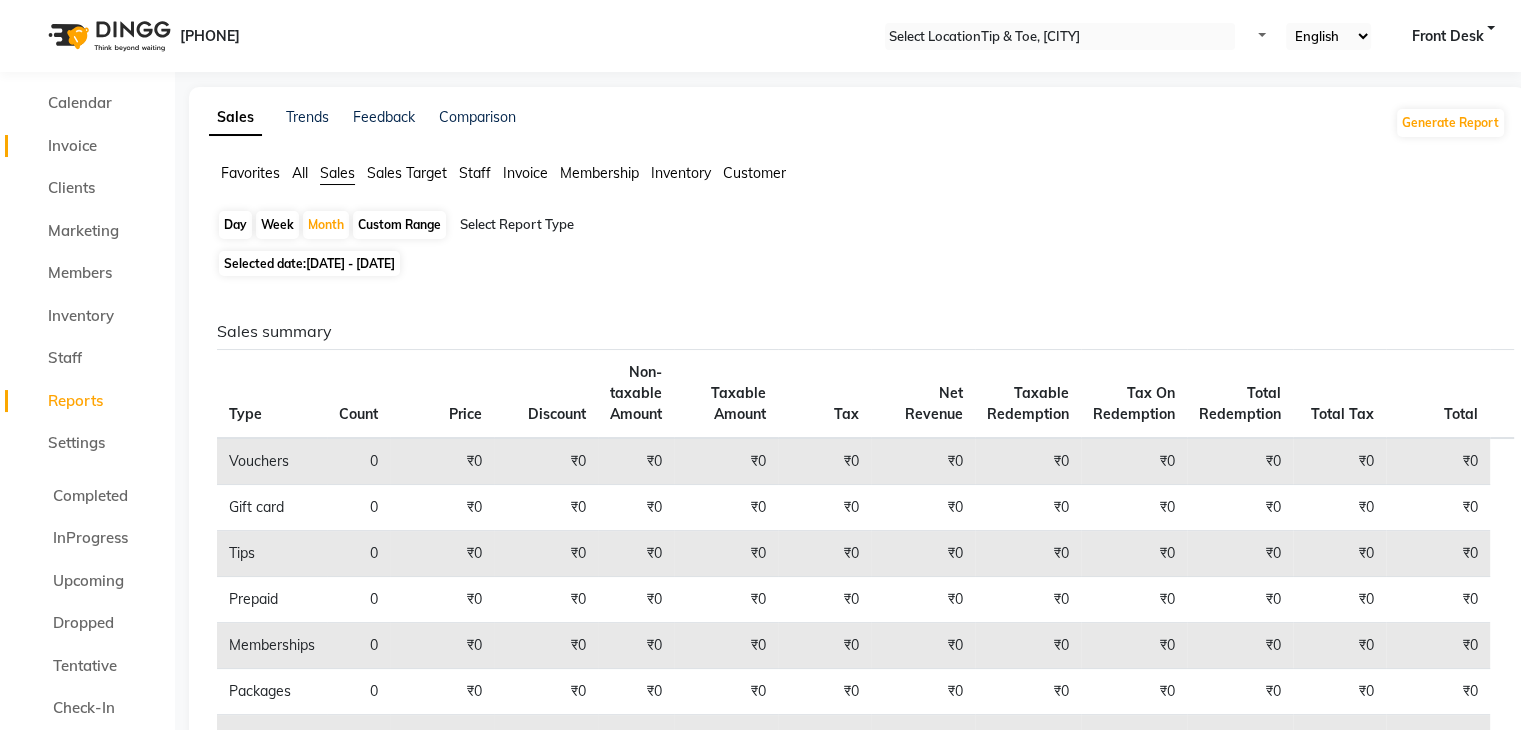 click on "Invoice" at bounding box center [72, 145] 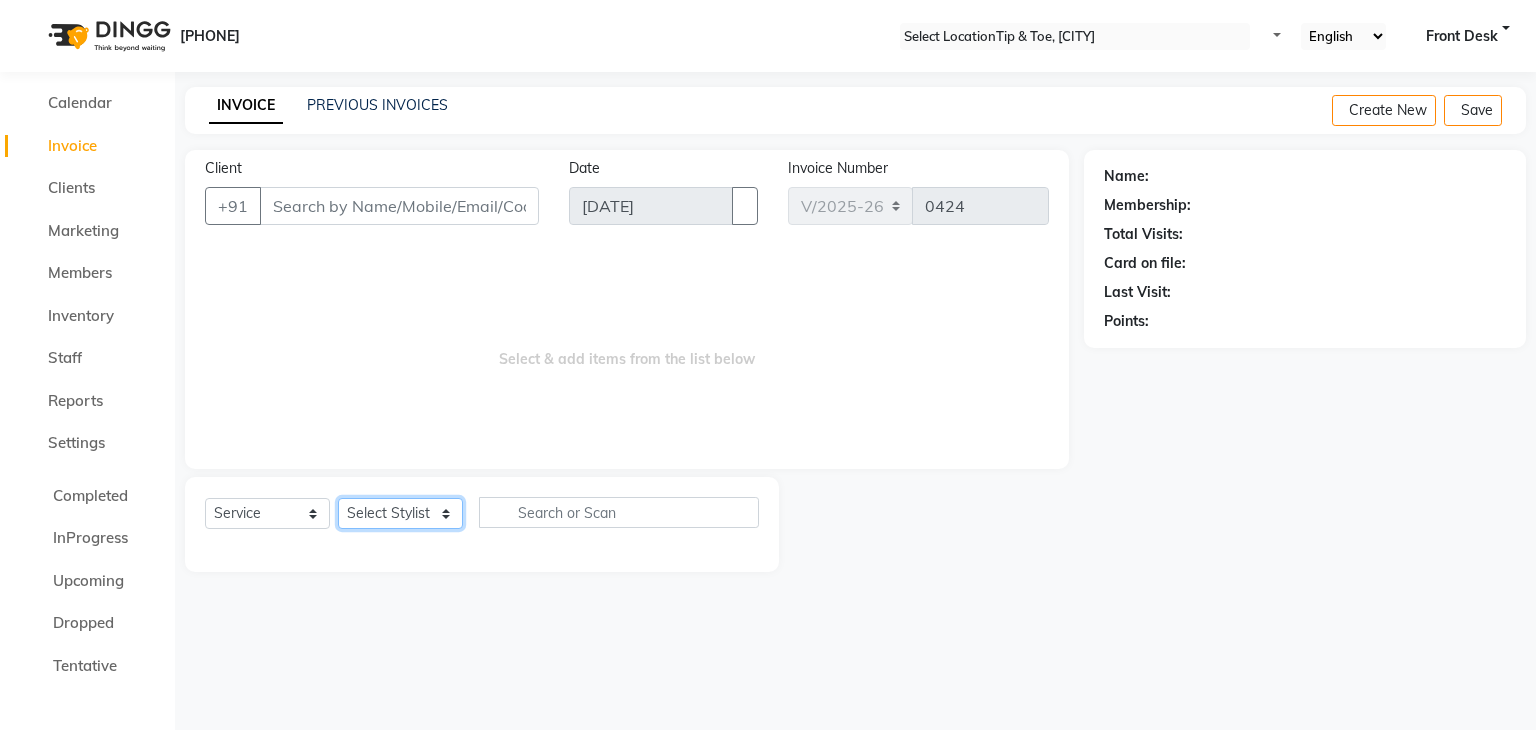 click on "Select Stylist [FIRST] Front Desk [FIRST] [FIRST] [FIRST] [FIRST] [FIRST] [FIRST] [FIRST] [FIRST] [FIRST] [FIRST]" at bounding box center (400, 513) 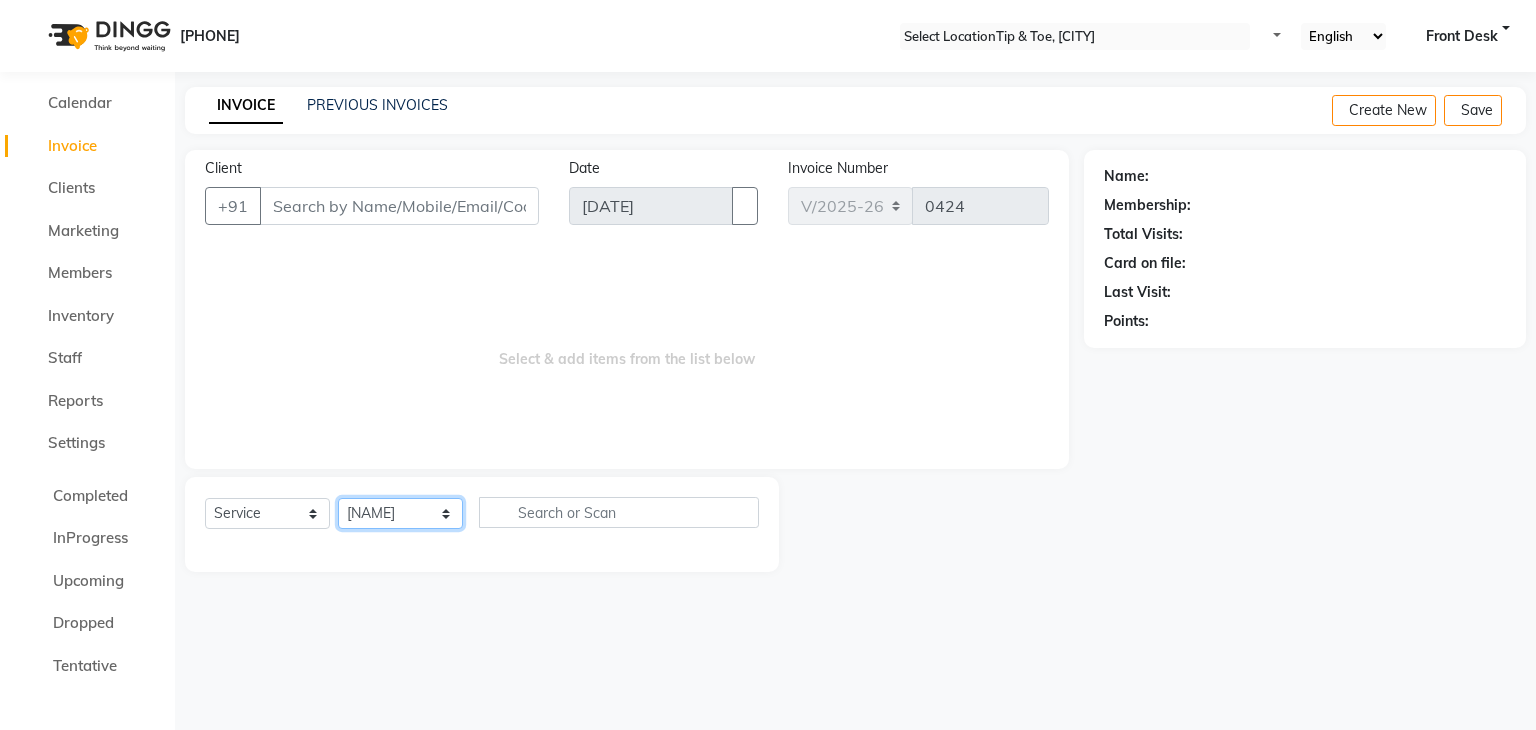 click on "Select Stylist [FIRST] Front Desk [FIRST] [FIRST] [FIRST] [FIRST] [FIRST] [FIRST] [FIRST] [FIRST] [FIRST] [FIRST]" at bounding box center (400, 513) 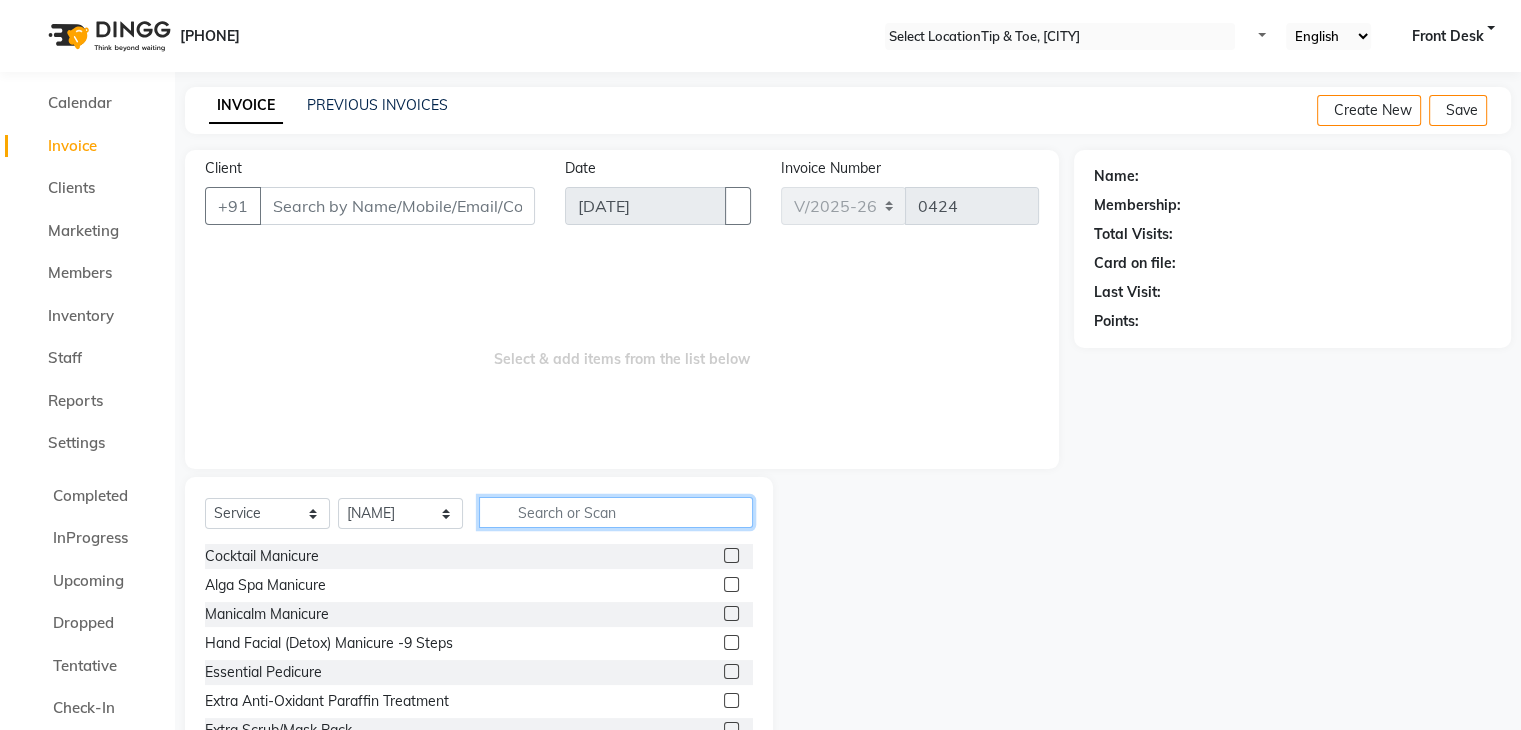 click at bounding box center [616, 512] 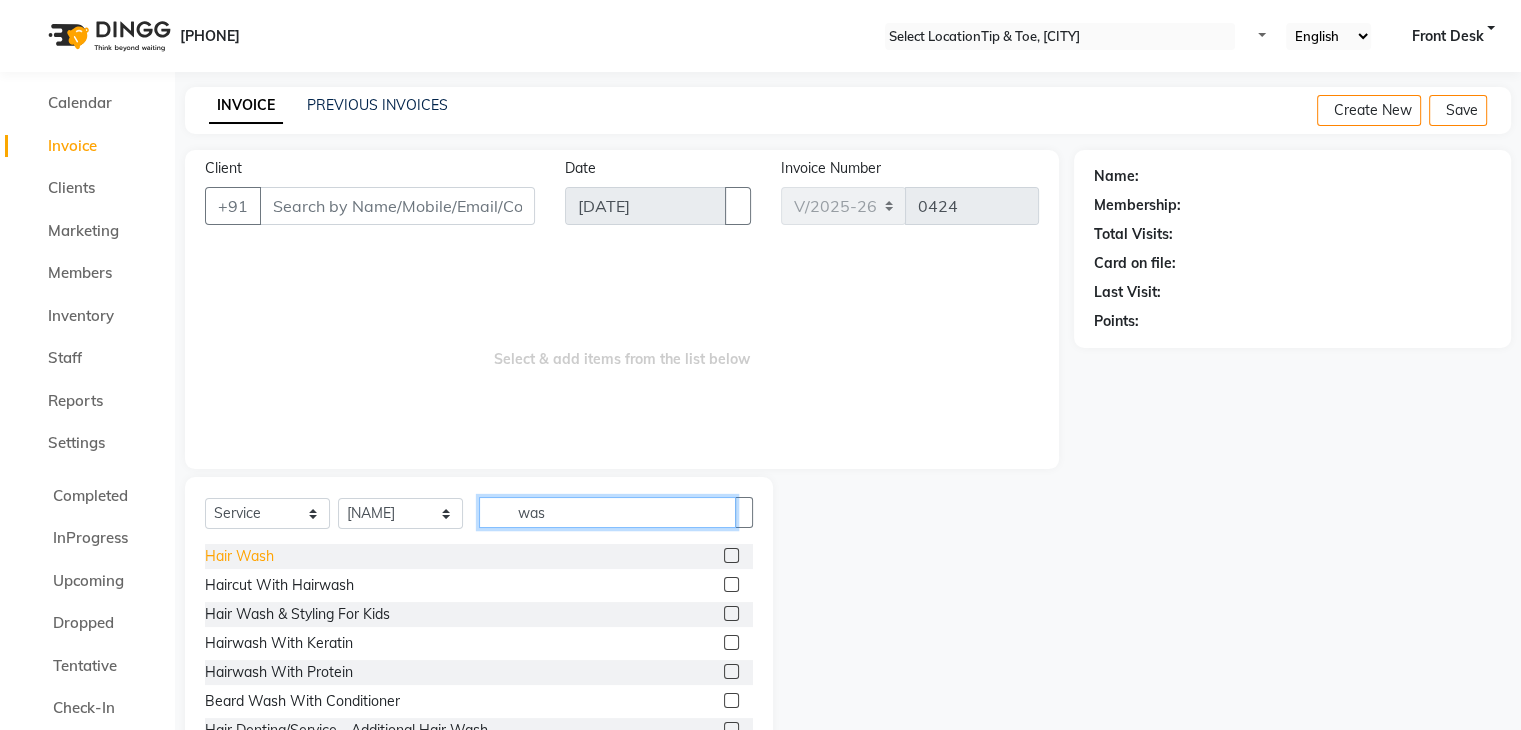 type on "was" 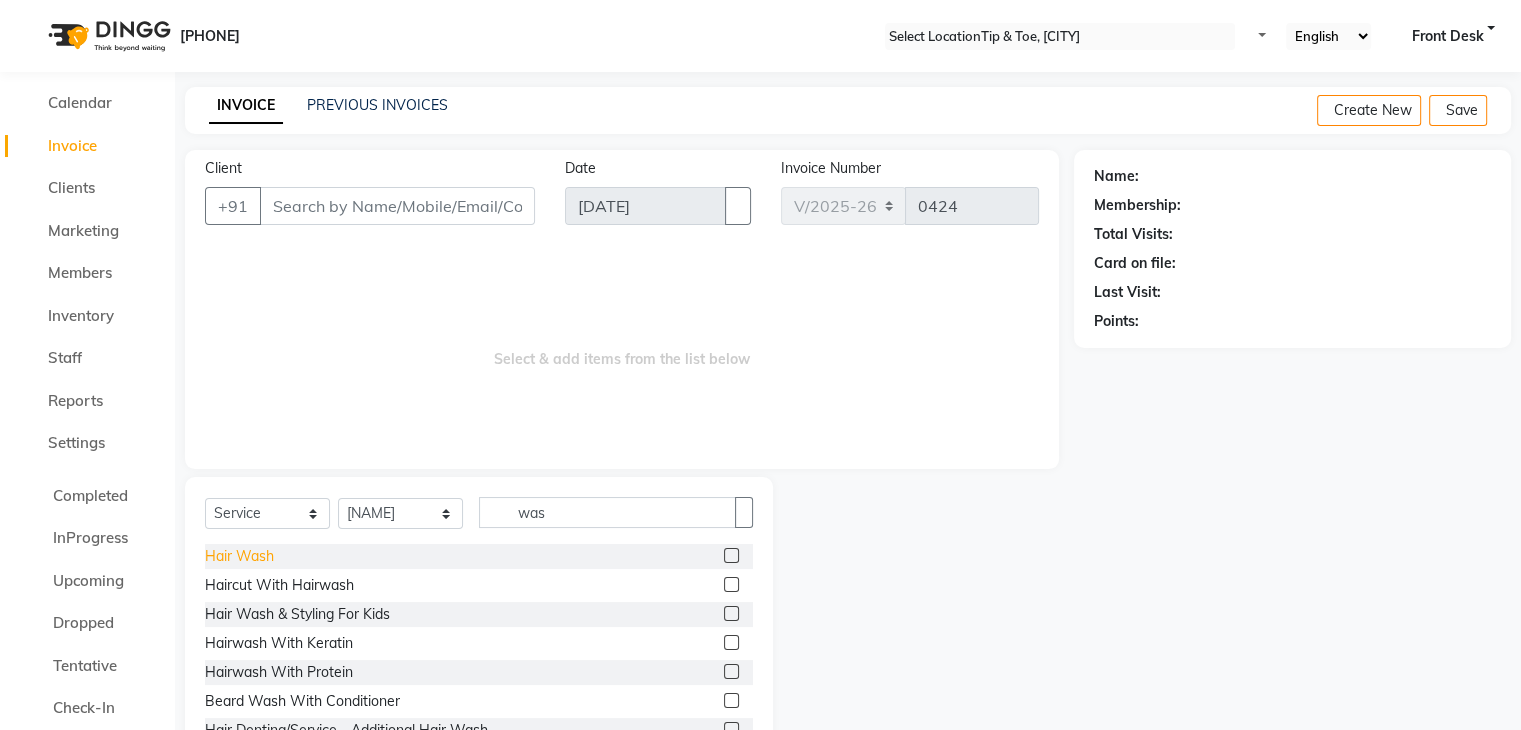 click on "Hair Wash" at bounding box center [239, 556] 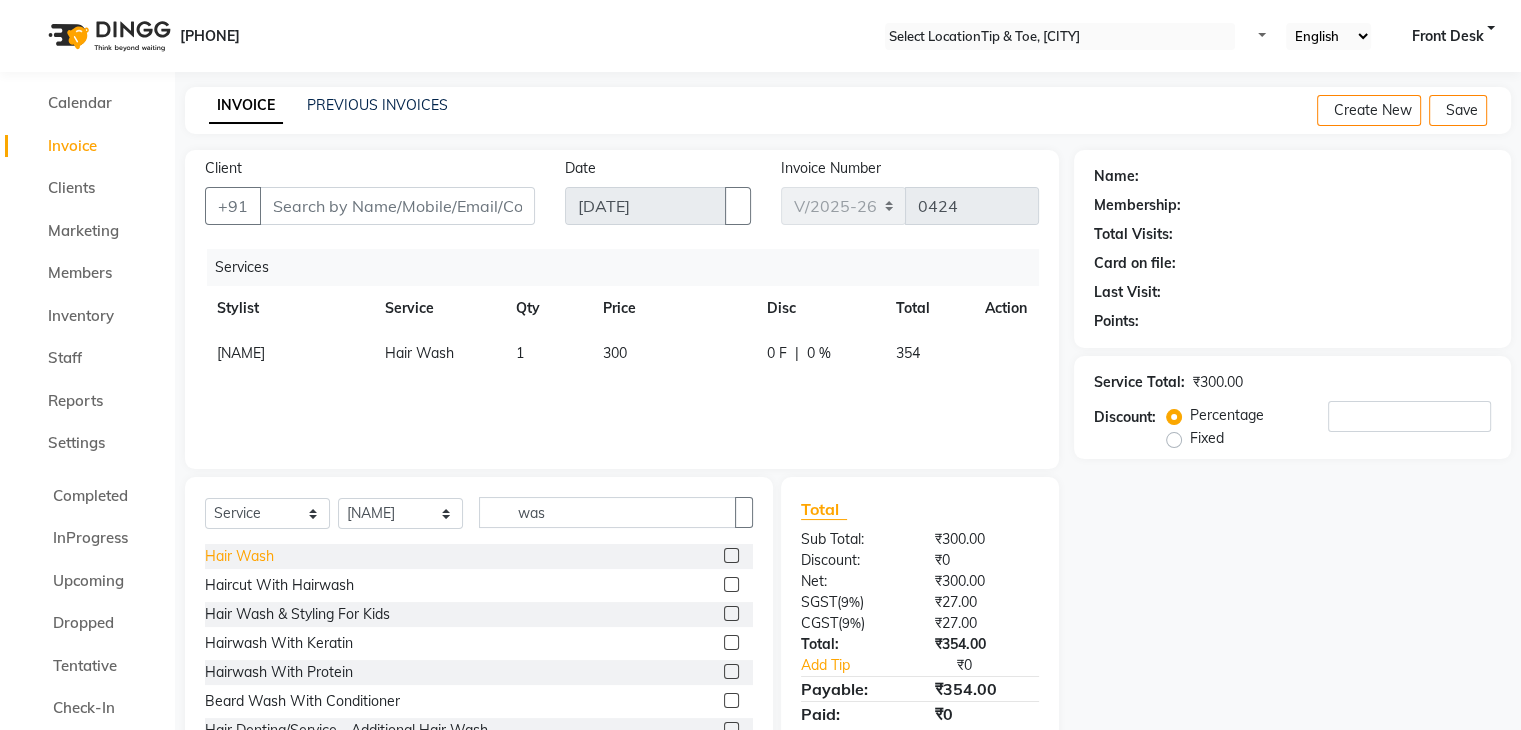 click on "Hair Wash" at bounding box center (239, 556) 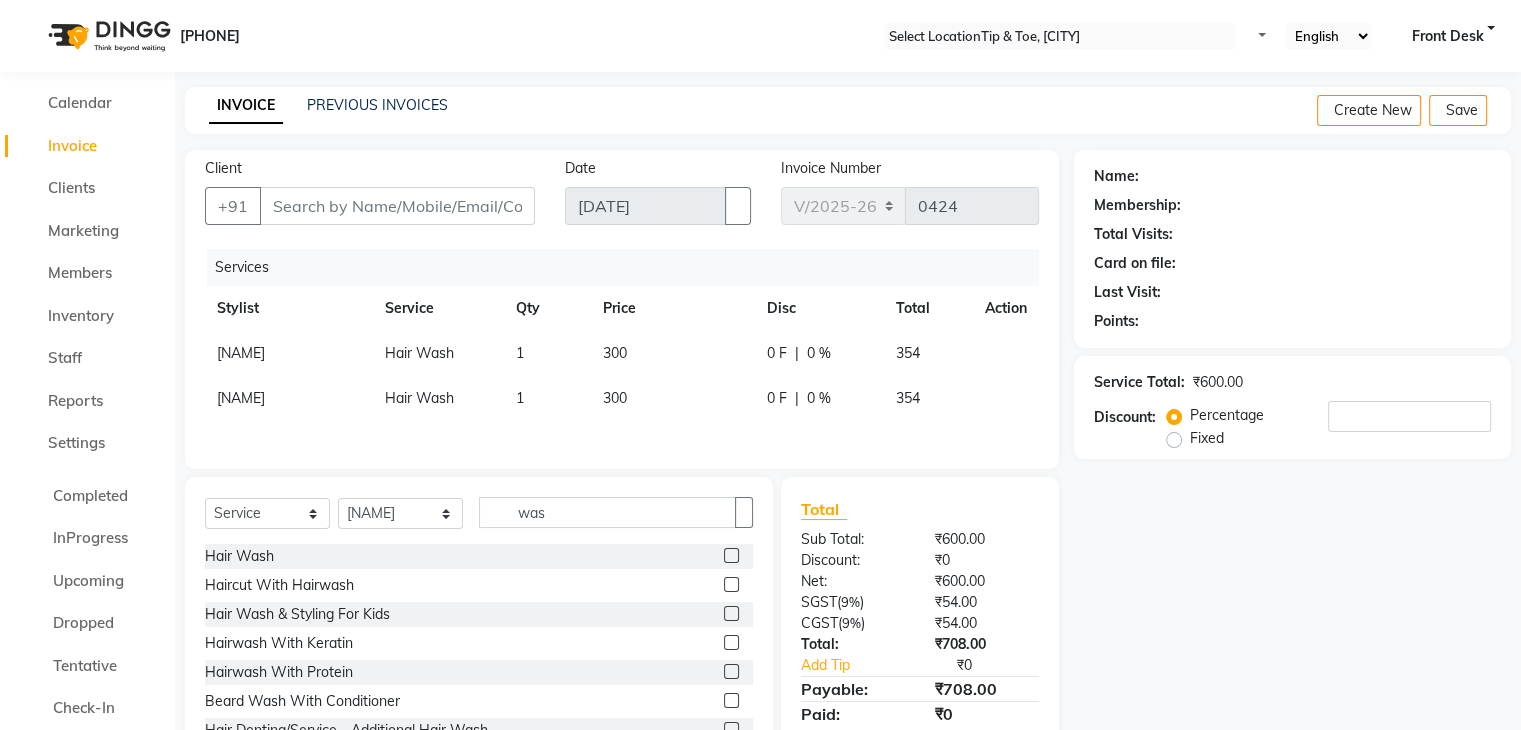 click on "[NAME]" at bounding box center (241, 353) 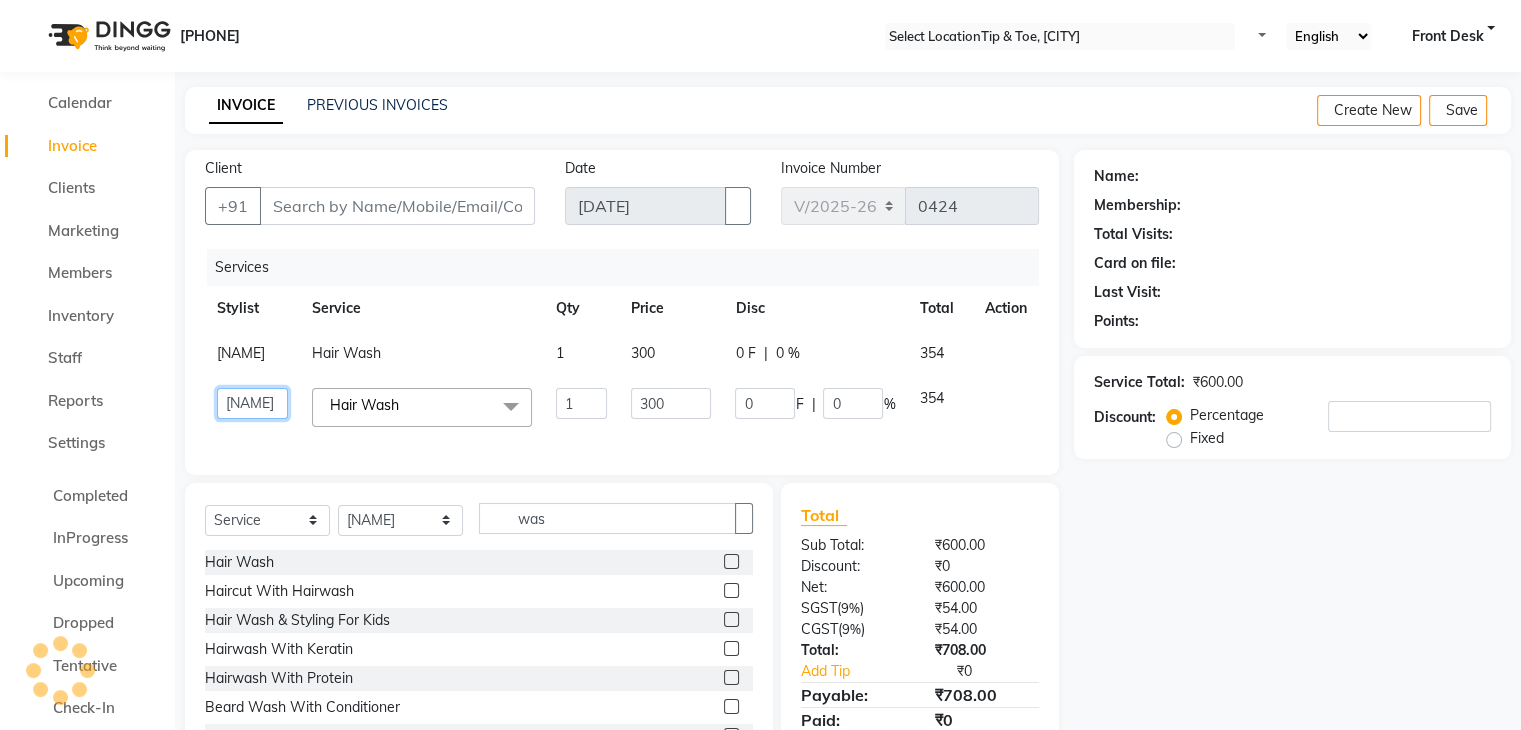 click on "ANSHU   Front Desk   Kaoto   KOMAL   MAHOSO   MONISH   NICK   RAJA   RAJVEER   RANGINA   SACHIN   SAHIL" at bounding box center (252, 403) 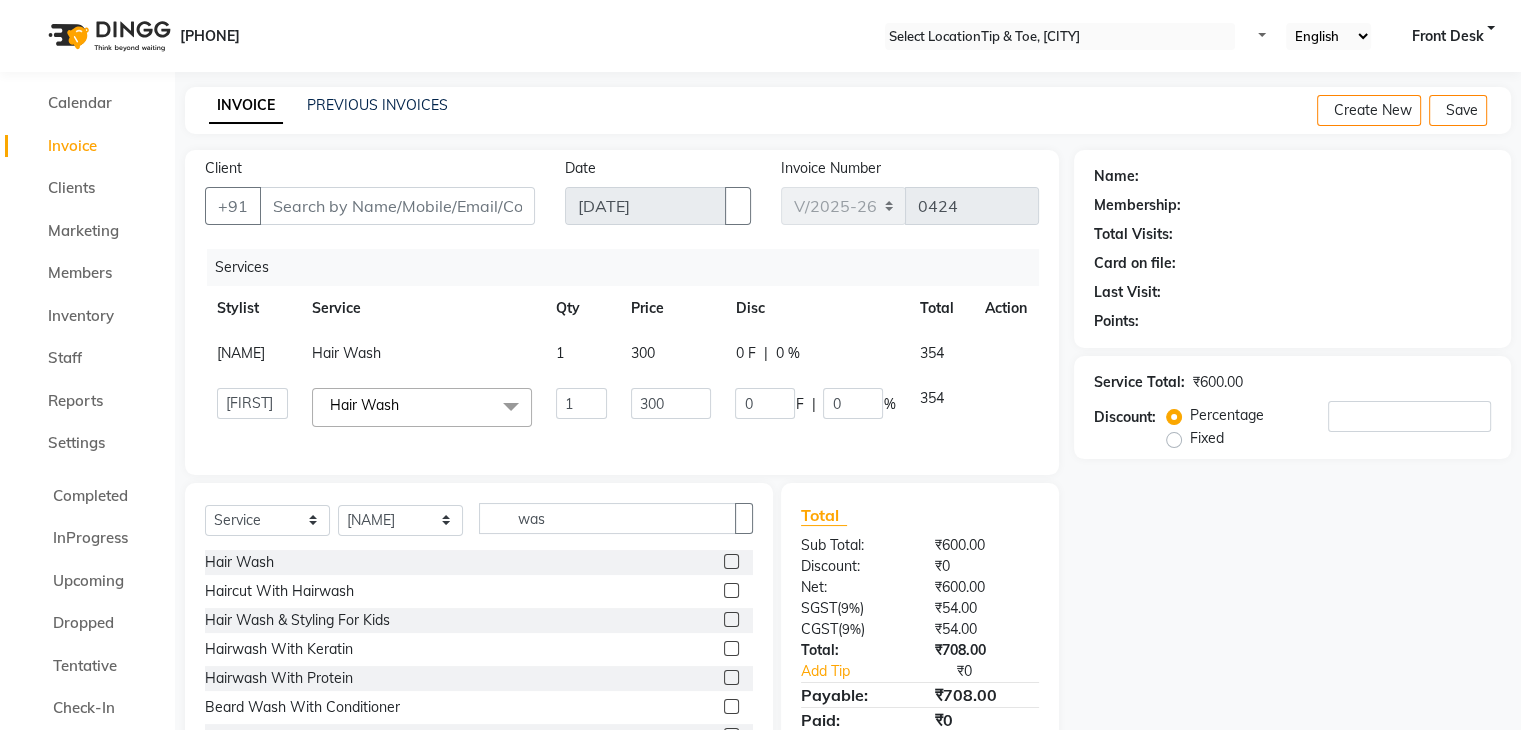 click on "Name: Membership: Total Visits: Card on file: Last Visit:  Points:  Service Total:  ₹600.00  Discount:  Percentage   Fixed" at bounding box center [1300, 464] 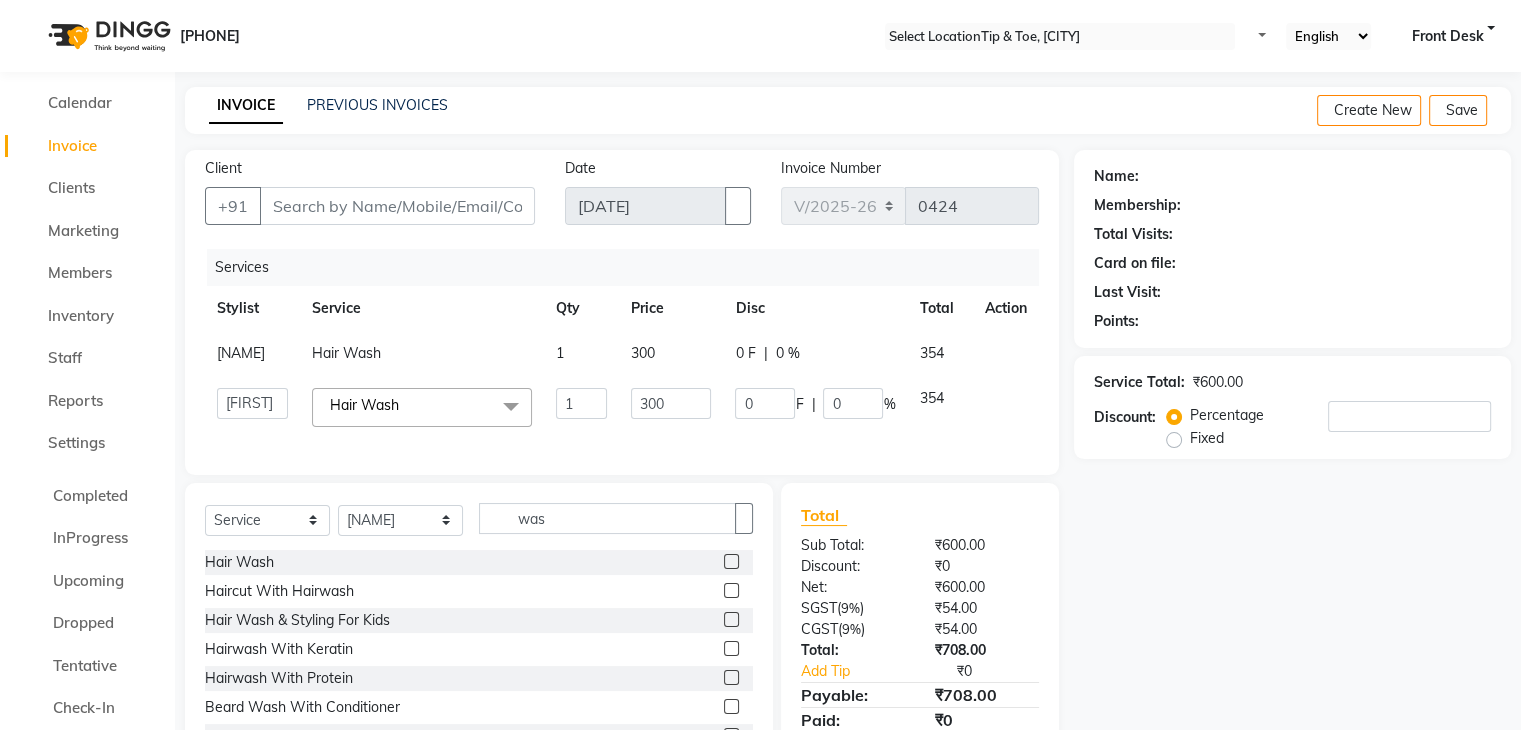 scroll, scrollTop: 106, scrollLeft: 0, axis: vertical 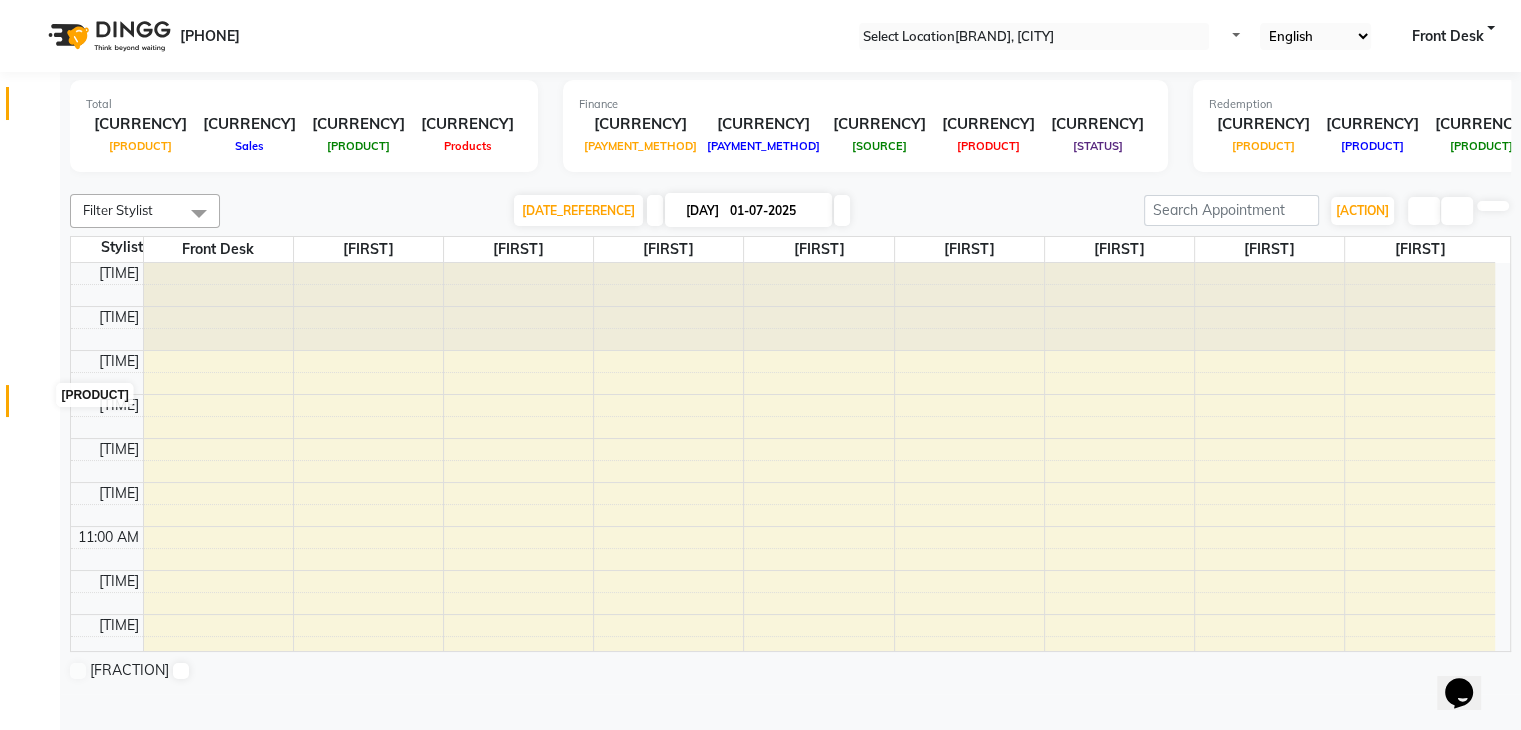 click at bounding box center [37, 406] 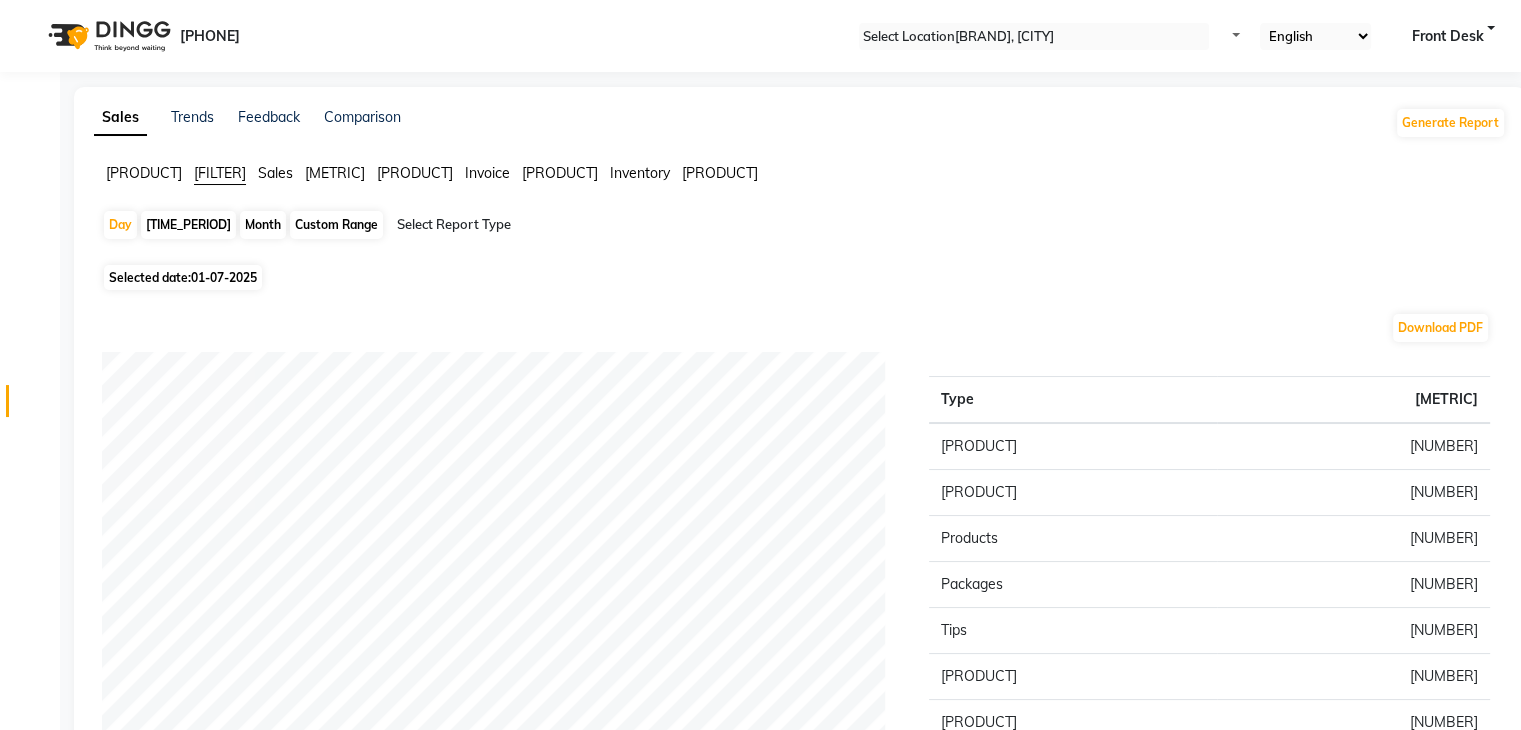 click on "01-07-2025" at bounding box center [224, 277] 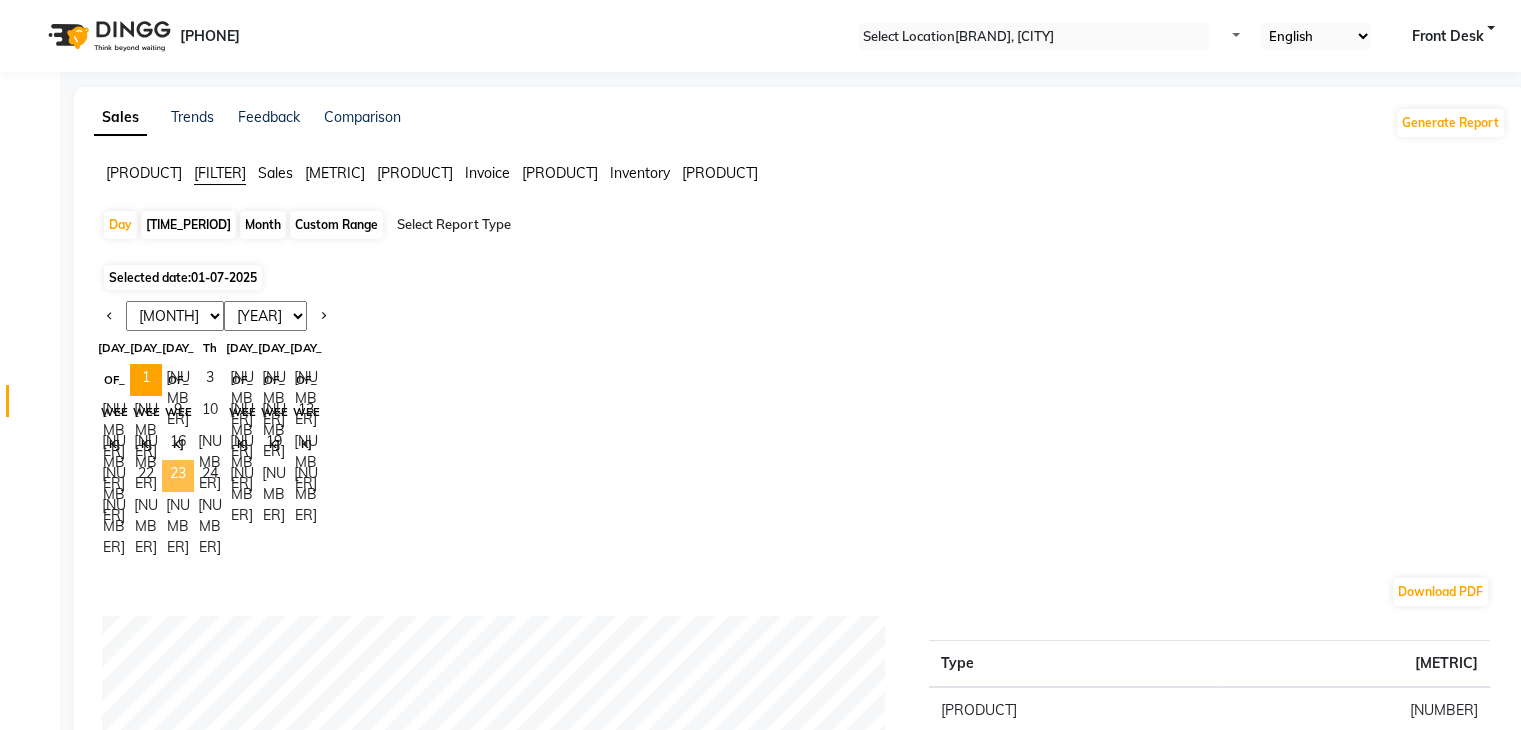 drag, startPoint x: 180, startPoint y: 317, endPoint x: 180, endPoint y: 465, distance: 148 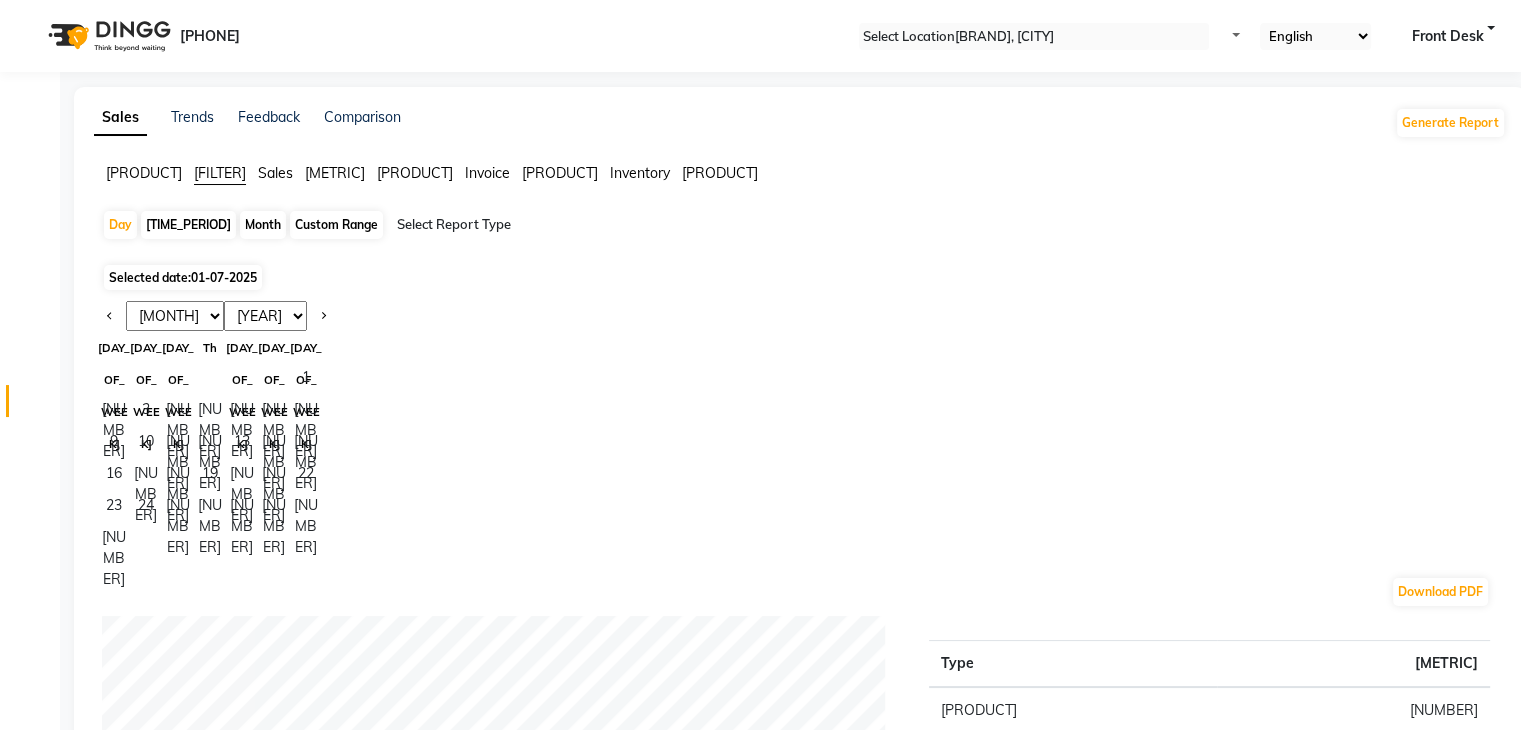 click on "Month" at bounding box center (263, 225) 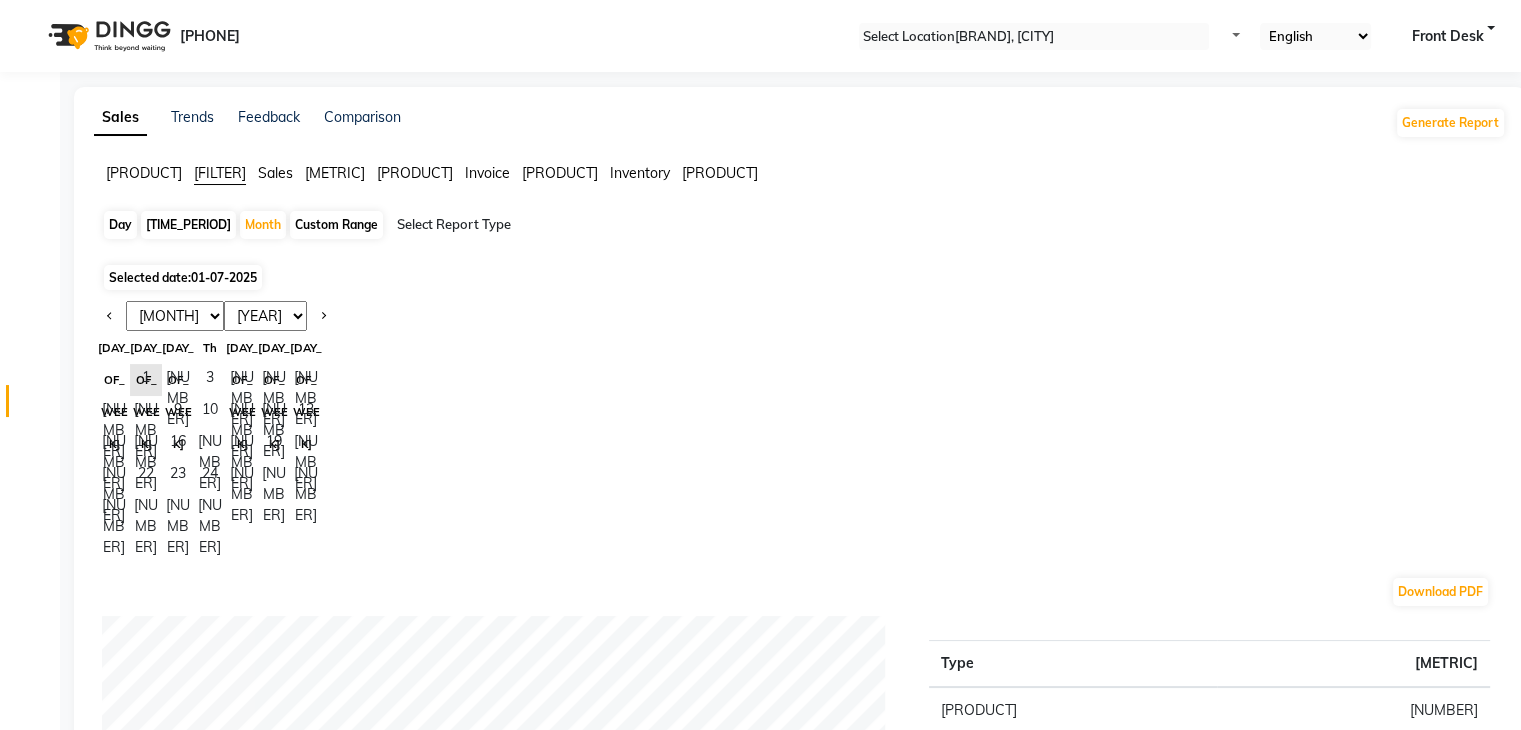 click on "[MONTH] [MONTH] [MONTH] [MONTH] [MONTH] [MONTH] [MONTH] [MONTH] [MONTH] [MONTH] [MONTH] [MONTH]" at bounding box center (175, 316) 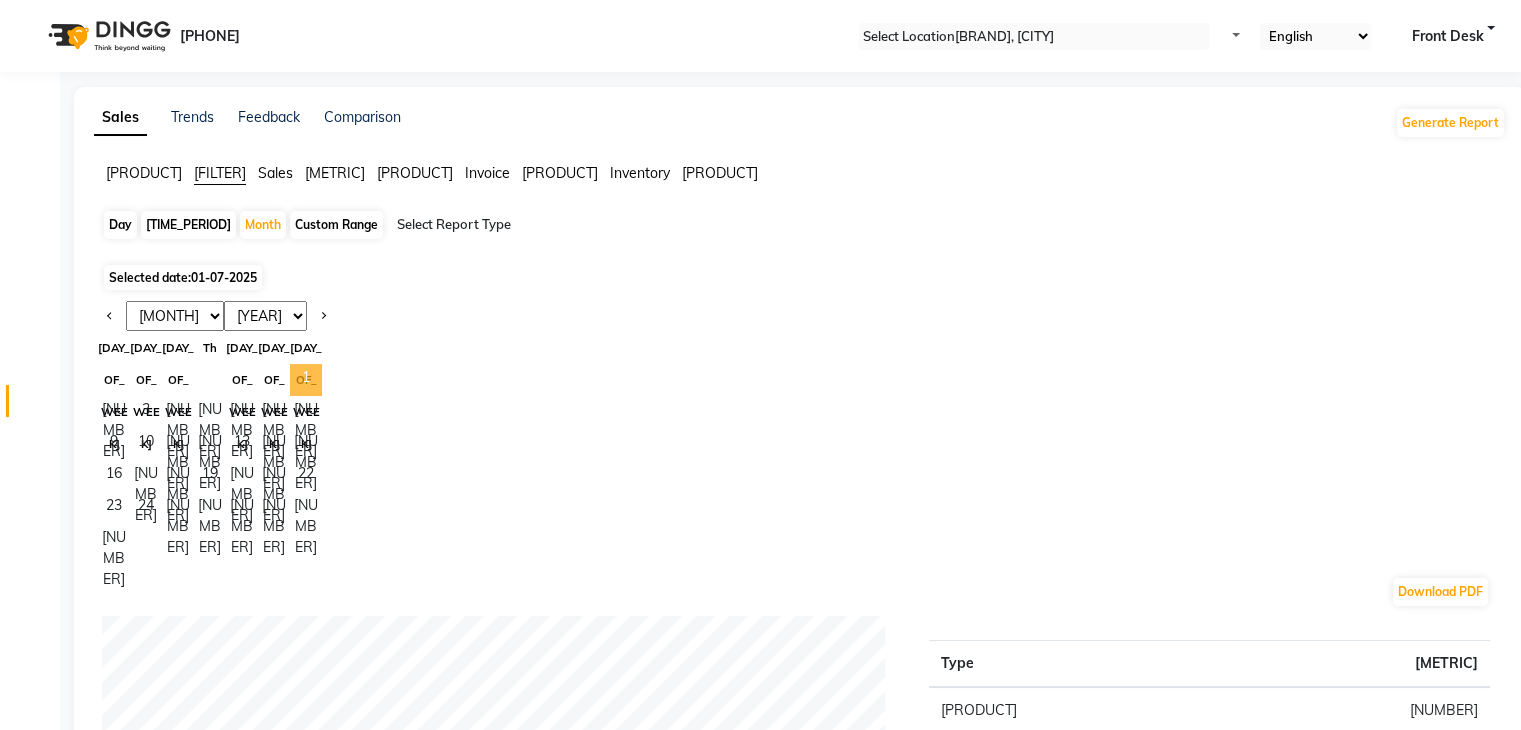 click on "1" at bounding box center [306, 380] 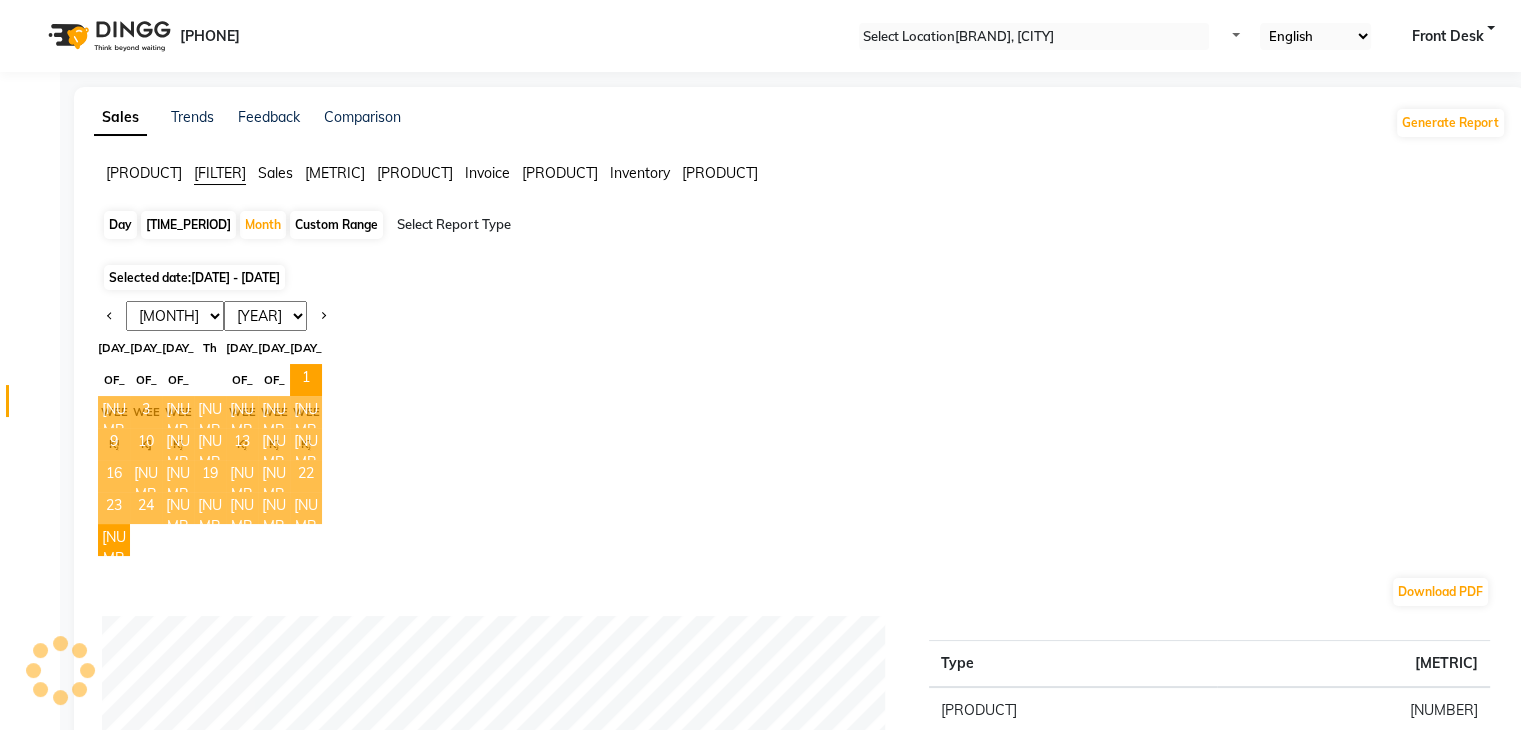 click on "[PRODUCT]" at bounding box center (144, 173) 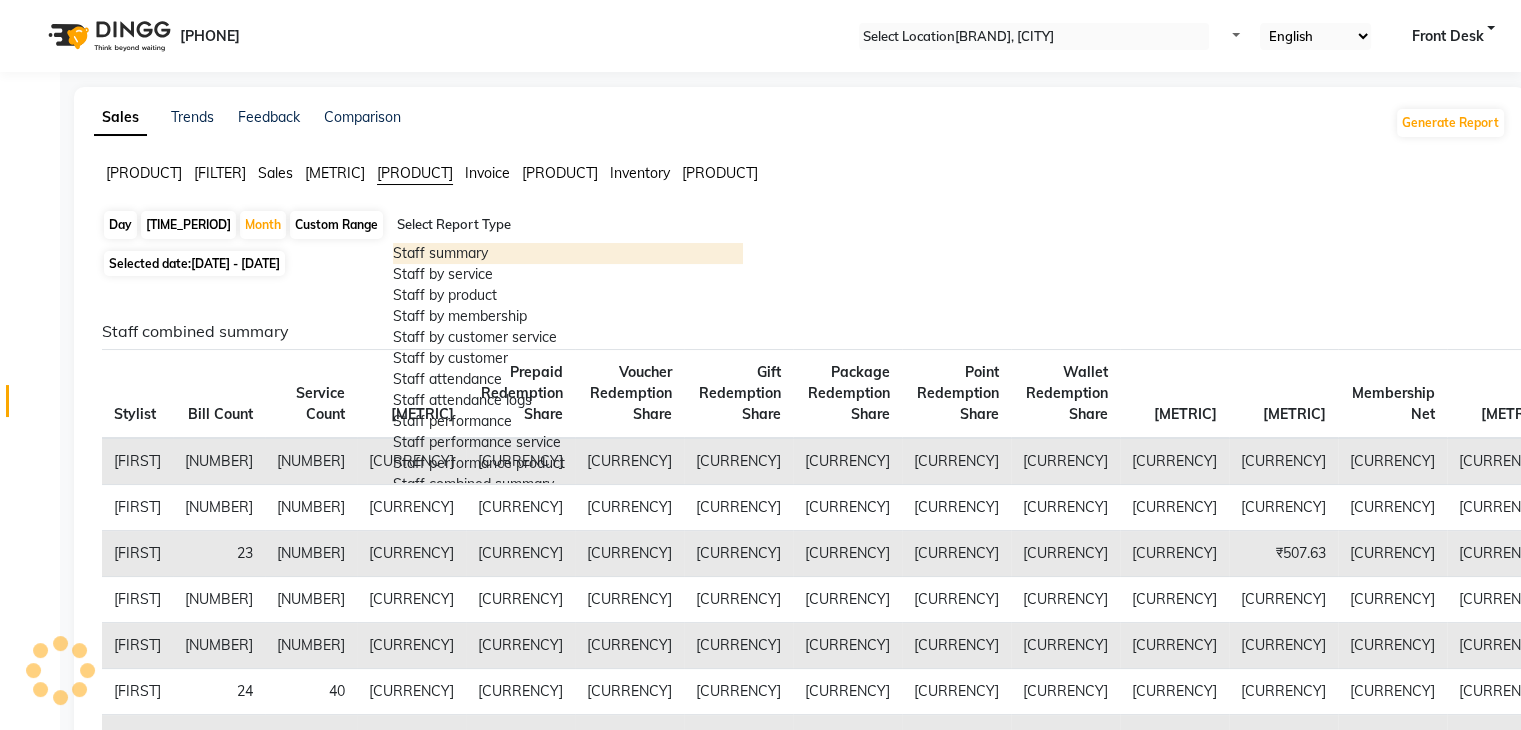drag, startPoint x: 388, startPoint y: 221, endPoint x: 392, endPoint y: 261, distance: 40.1995 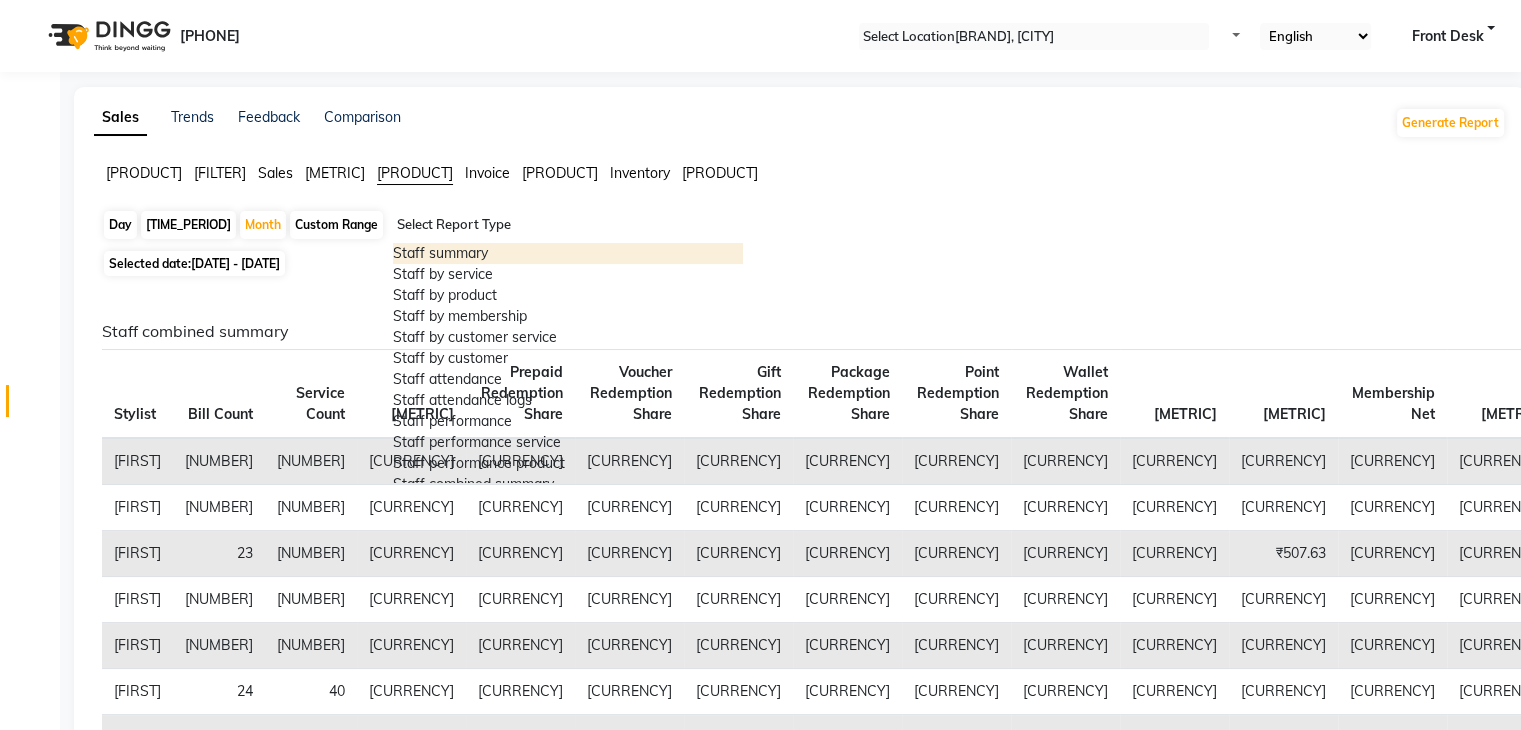 click on "Staff summary" at bounding box center [568, 253] 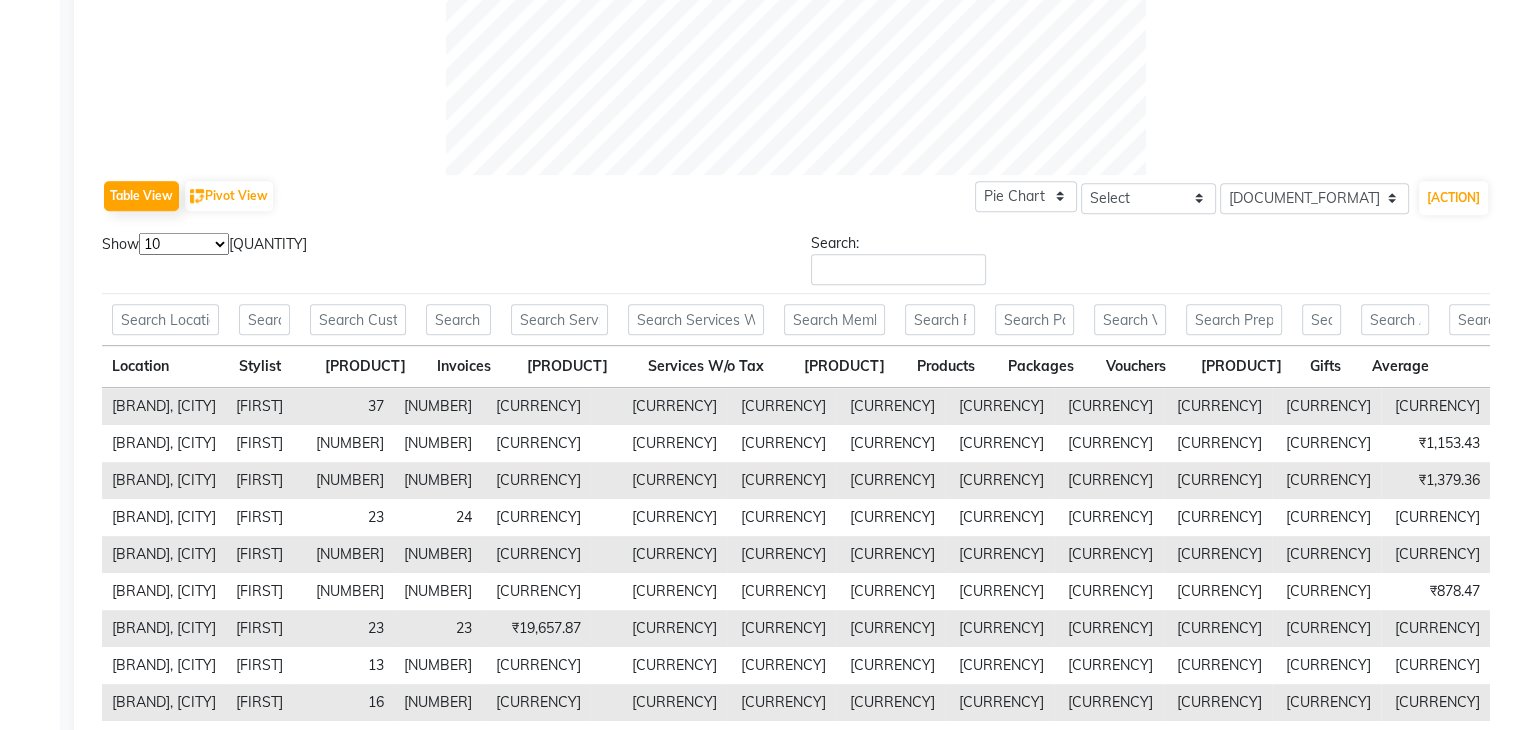 scroll, scrollTop: 1041, scrollLeft: 0, axis: vertical 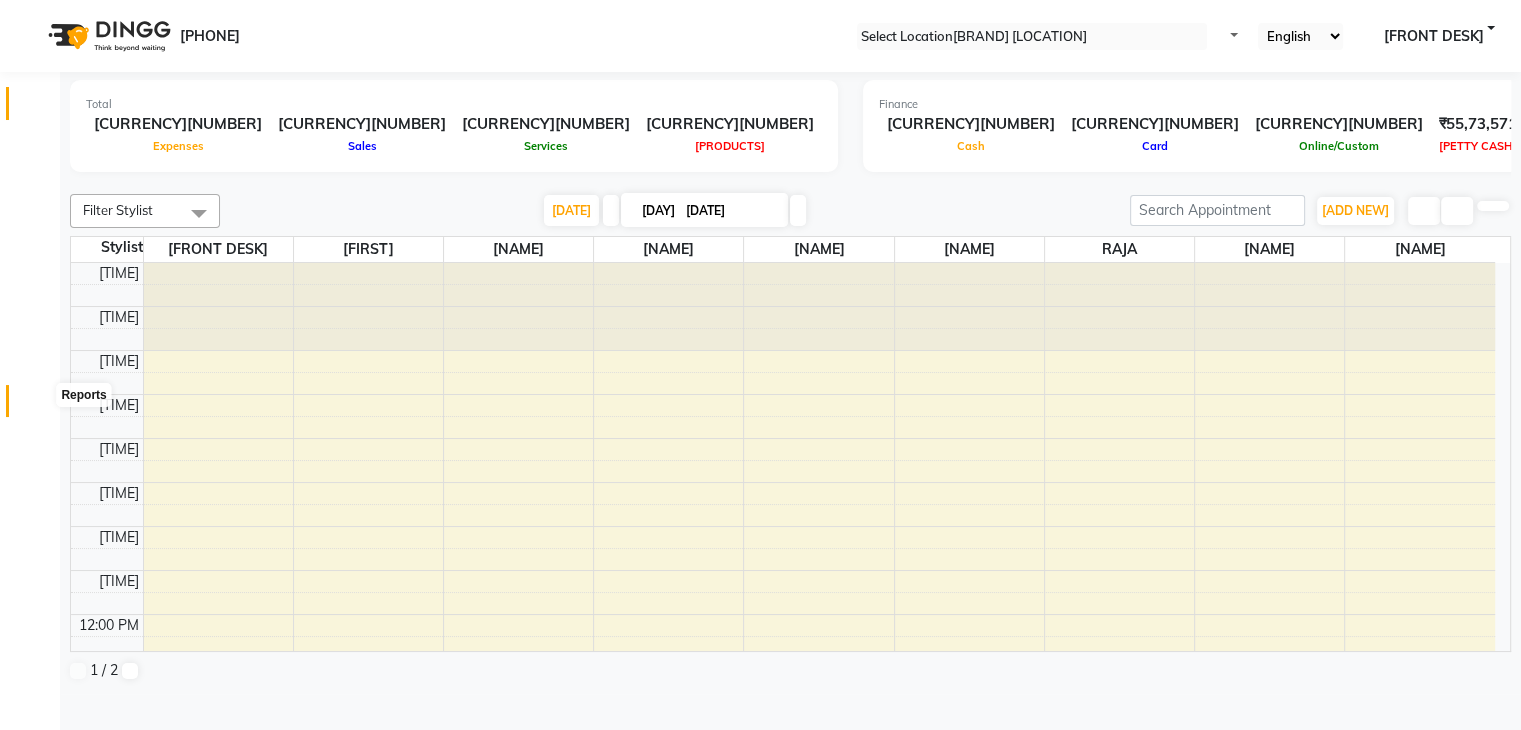 click at bounding box center [37, 406] 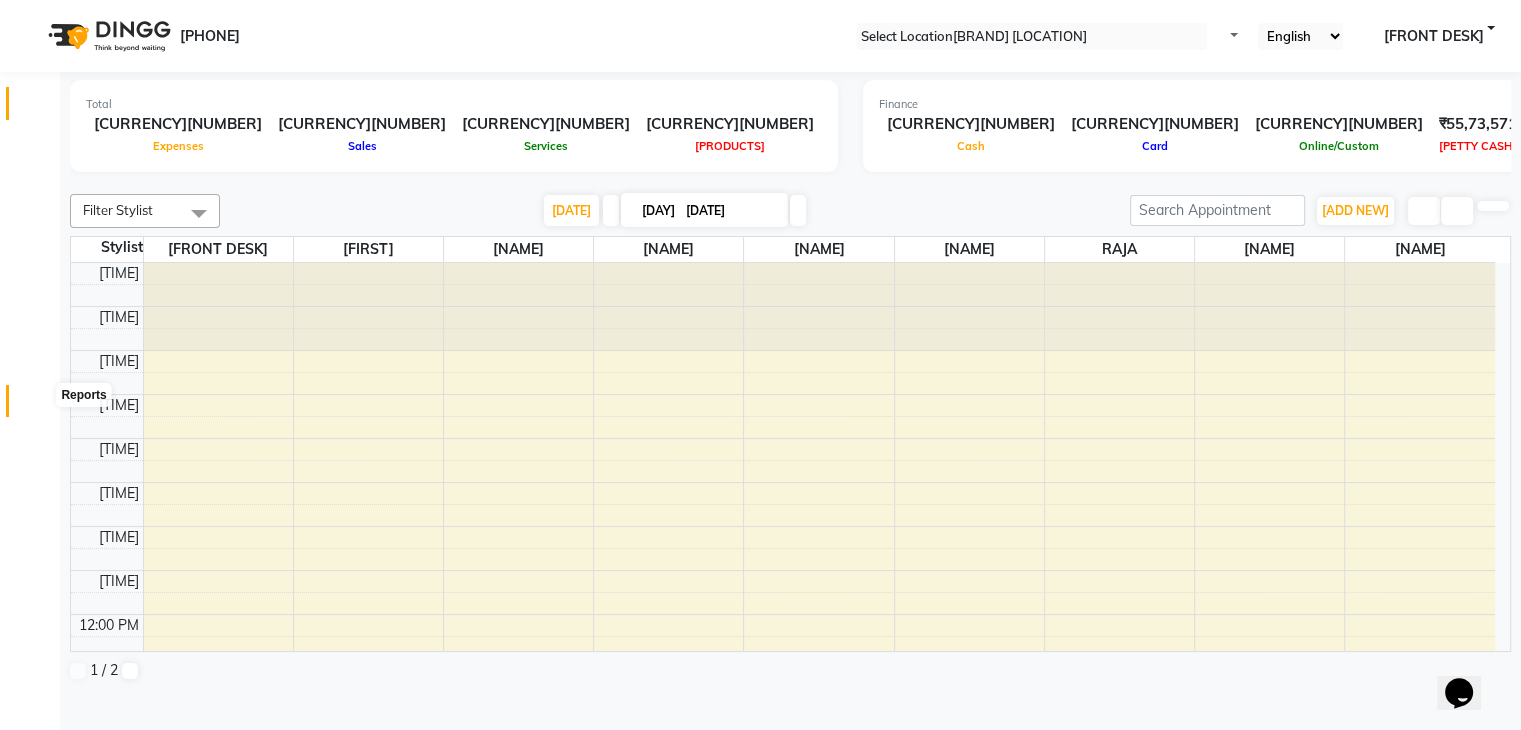scroll, scrollTop: 0, scrollLeft: 0, axis: both 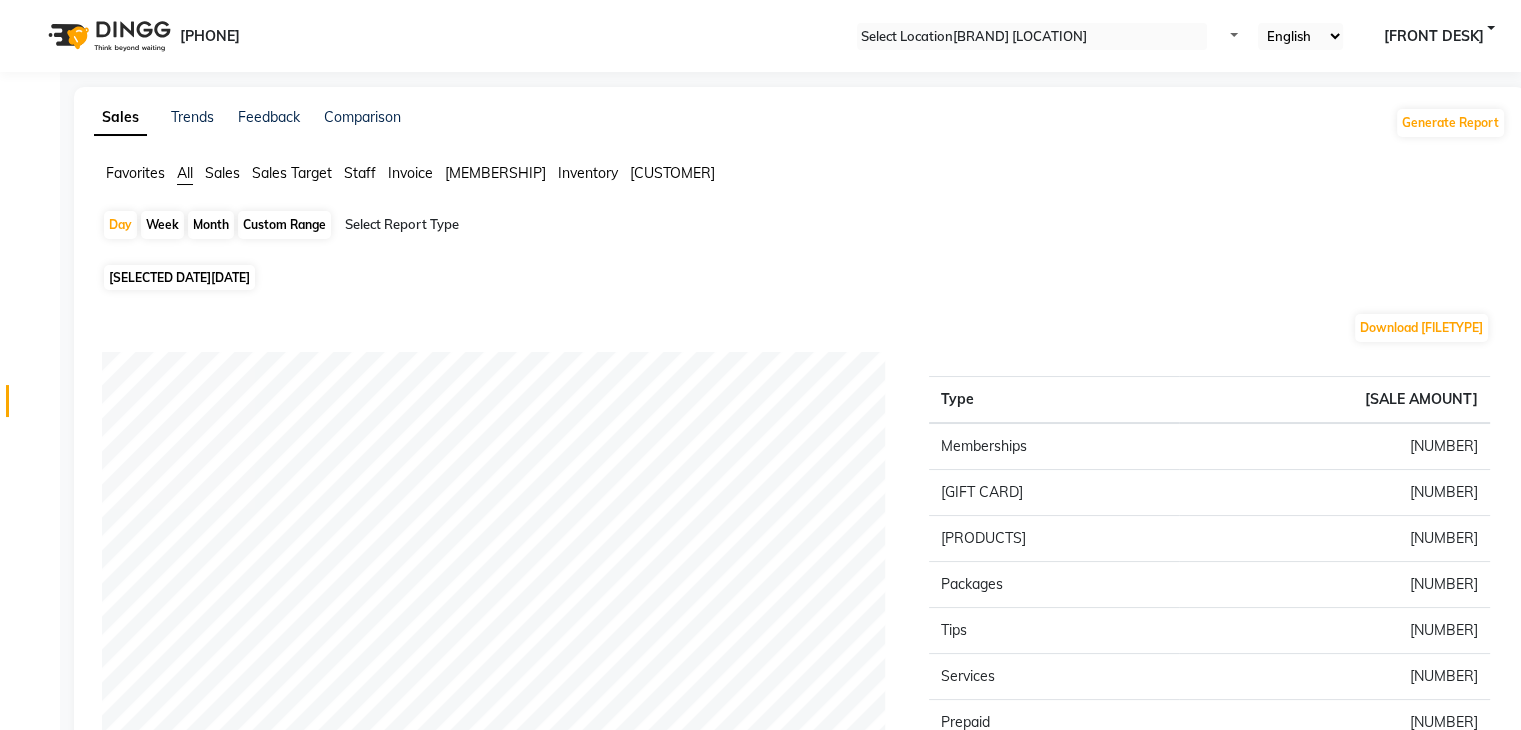 click on "Selected date:  01-07-2025" at bounding box center (179, 277) 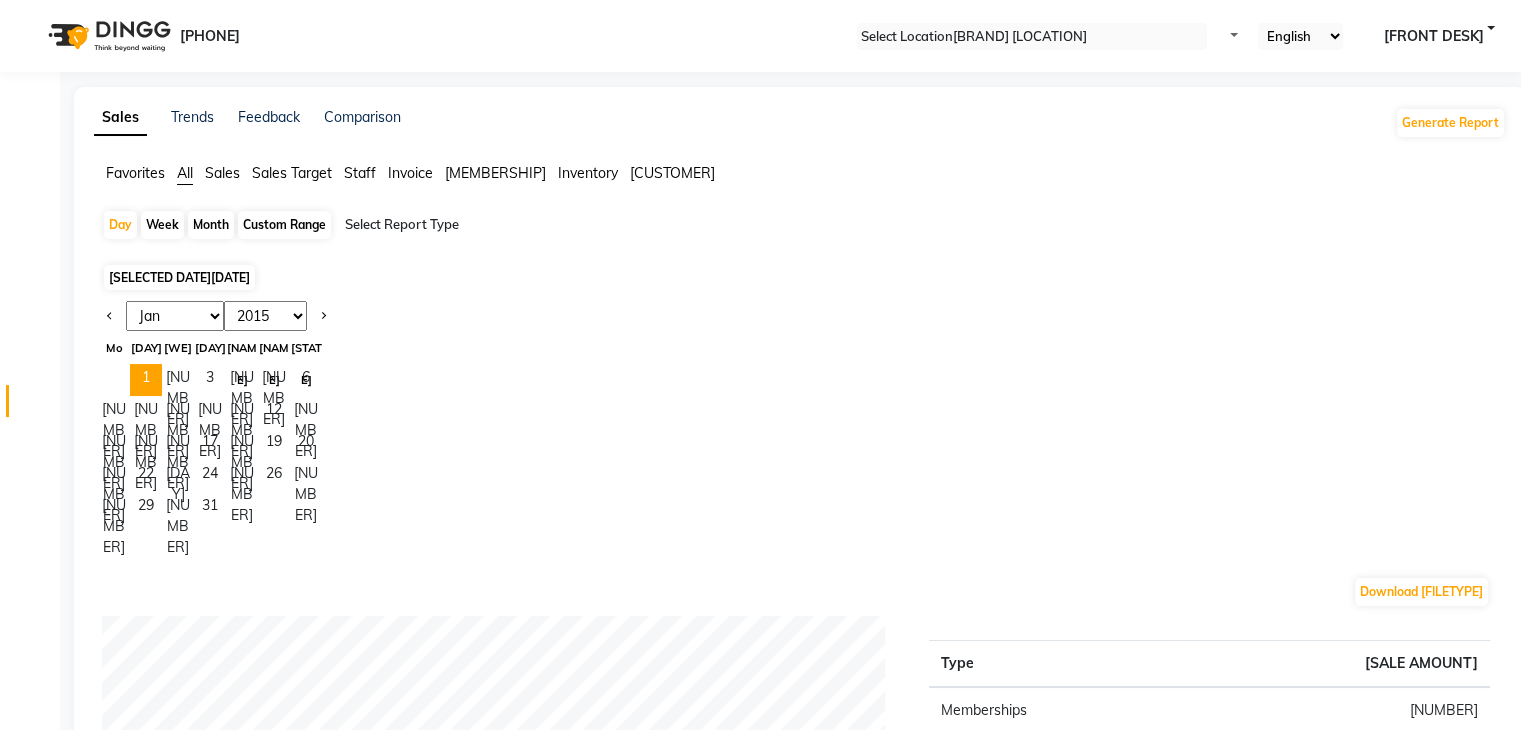 drag, startPoint x: 221, startPoint y: 209, endPoint x: 221, endPoint y: 221, distance: 12 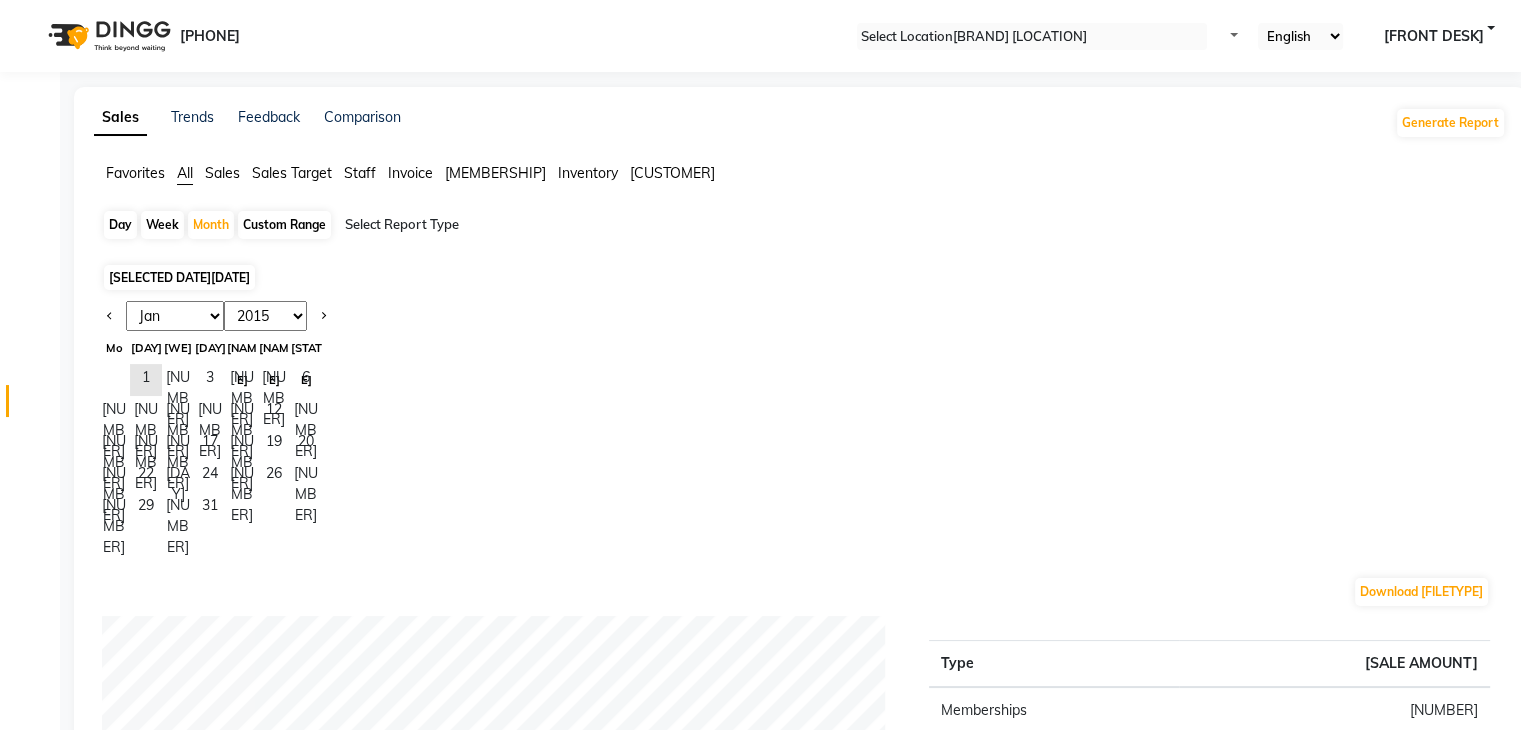 click on "[MONTH] [MONTH] [MONTH] [MONTH] [MONTH] [MONTH] [MONTH] [MONTH] [MONTH] [MONTH] [MONTH] [MONTH]" at bounding box center [175, 316] 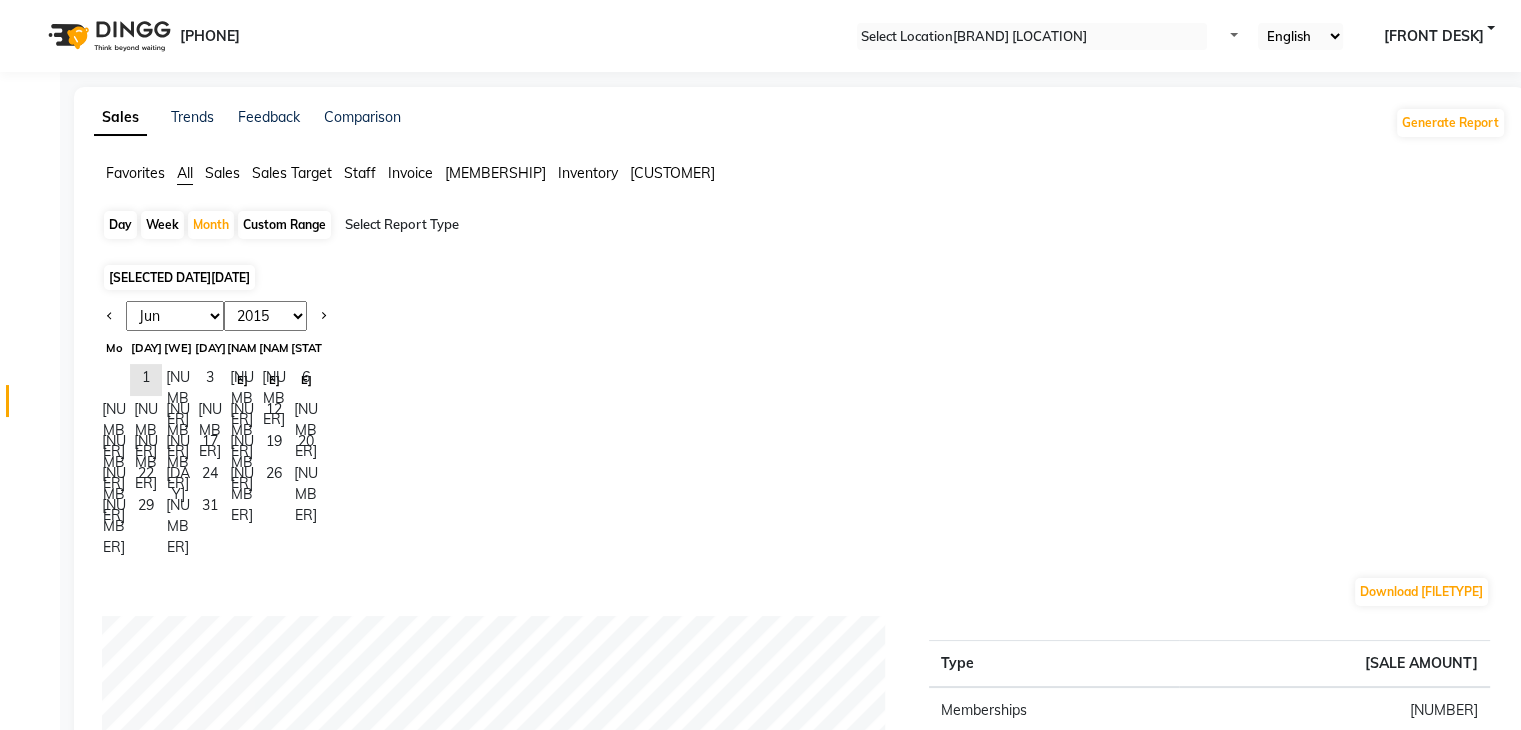 click on "[MONTH] [MONTH] [MONTH] [MONTH] [MONTH] [MONTH] [MONTH] [MONTH] [MONTH] [MONTH] [MONTH] [MONTH]" at bounding box center [175, 316] 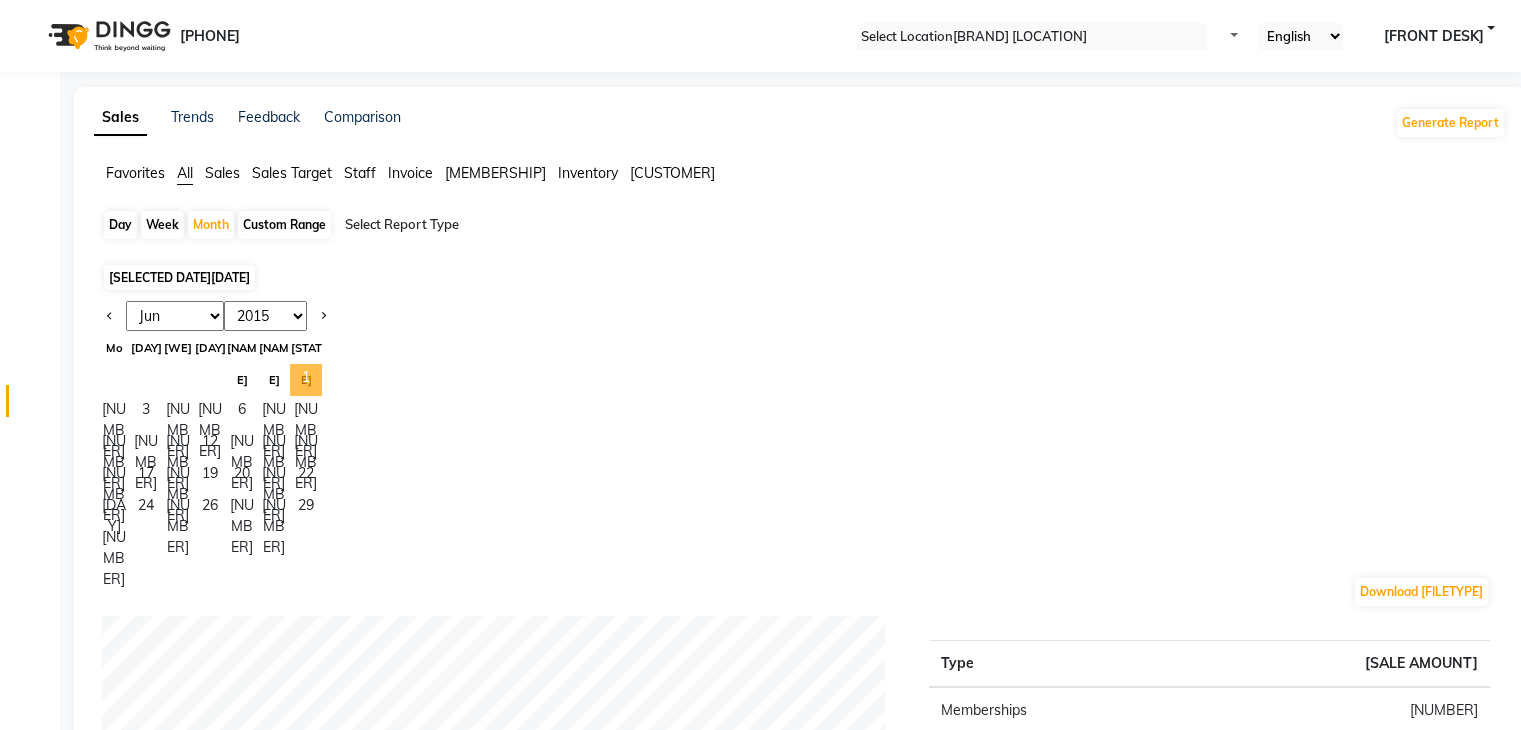 click on "1" at bounding box center [306, 380] 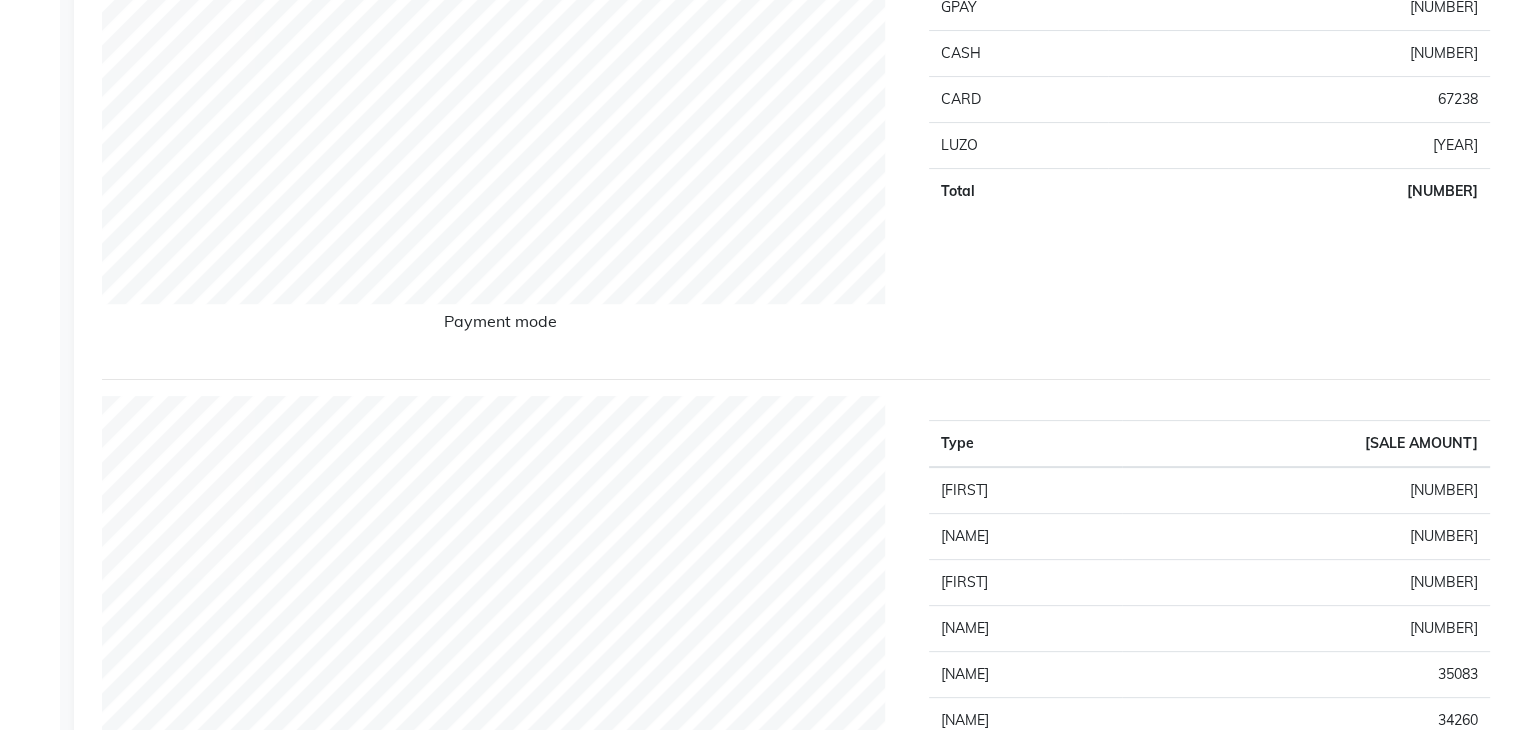 scroll, scrollTop: 0, scrollLeft: 0, axis: both 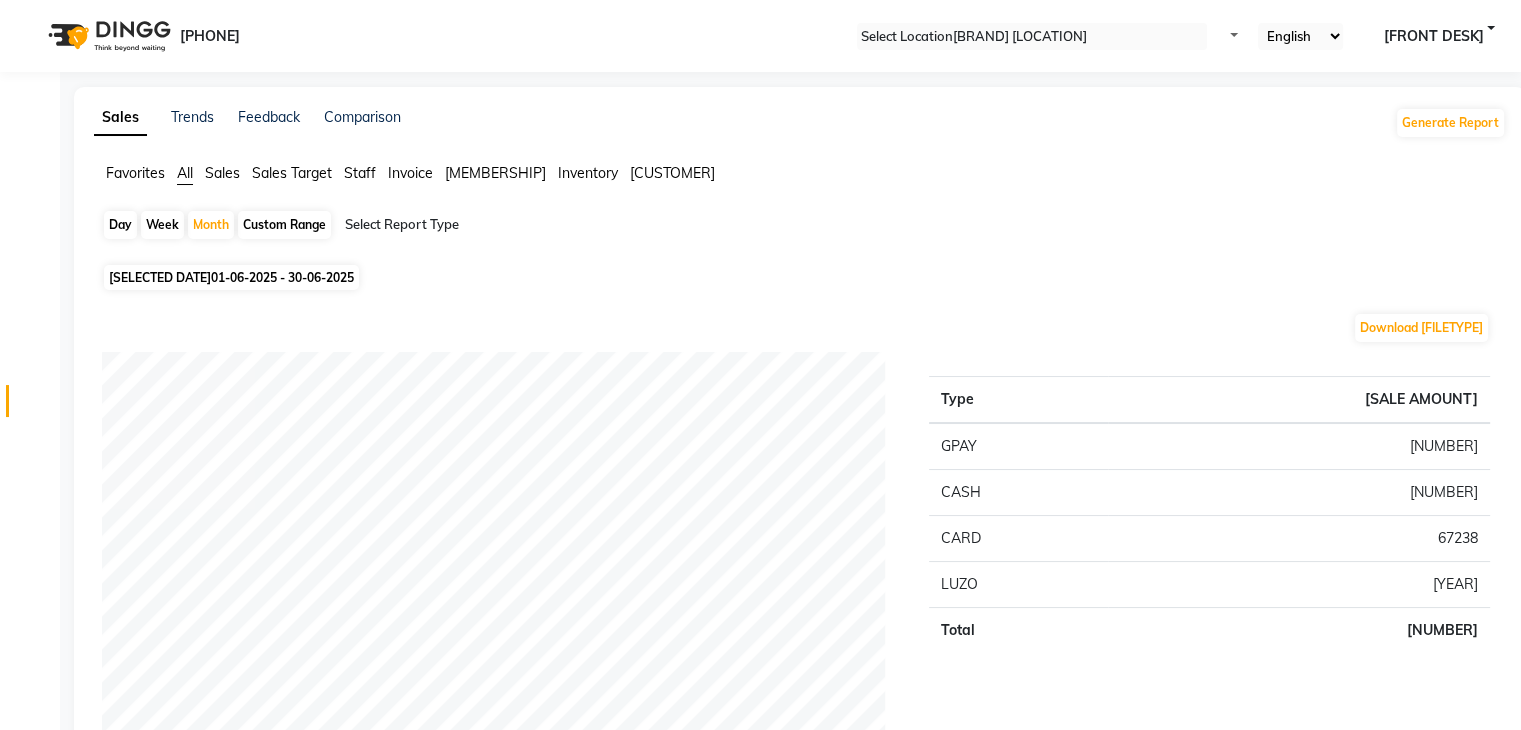 click on "Sales" at bounding box center [135, 173] 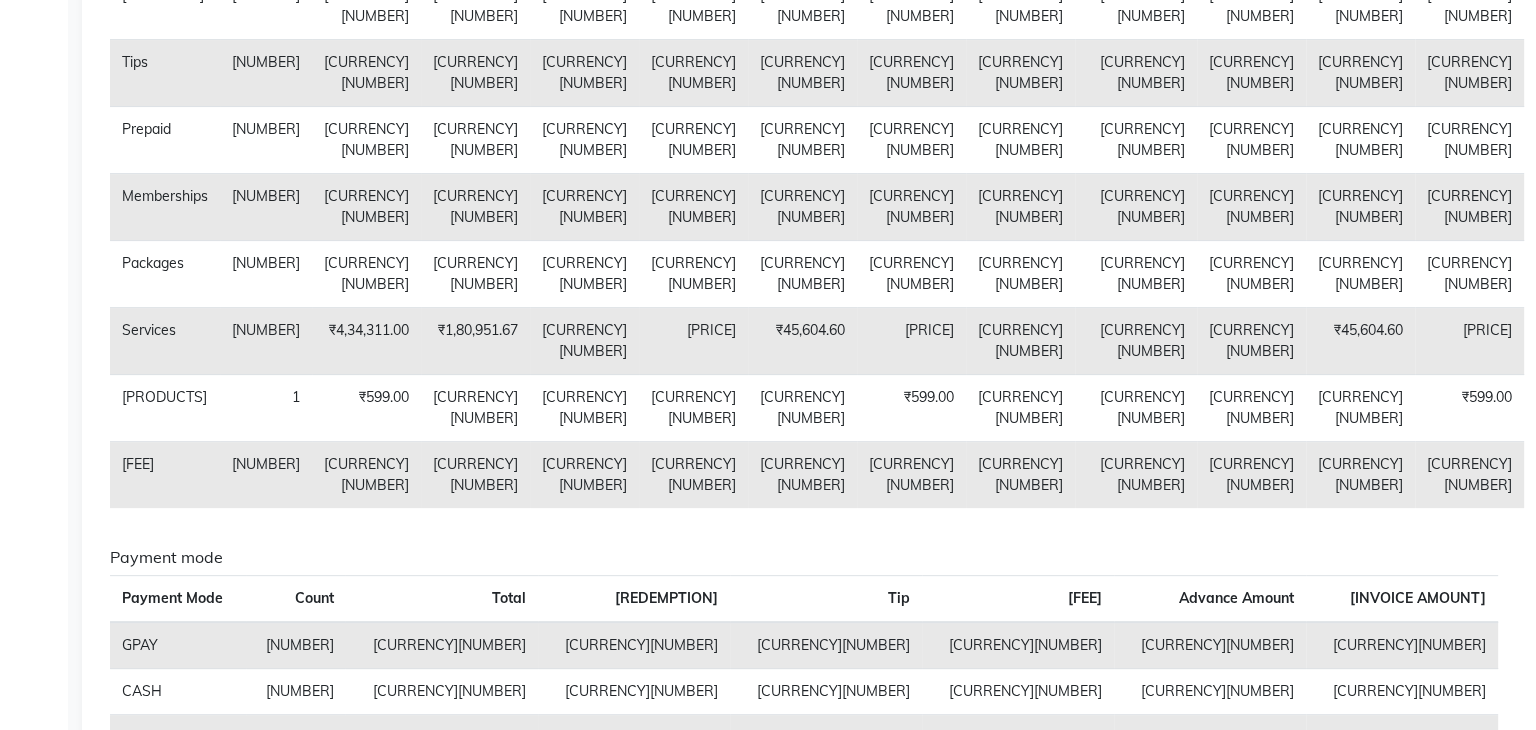 scroll, scrollTop: 0, scrollLeft: 0, axis: both 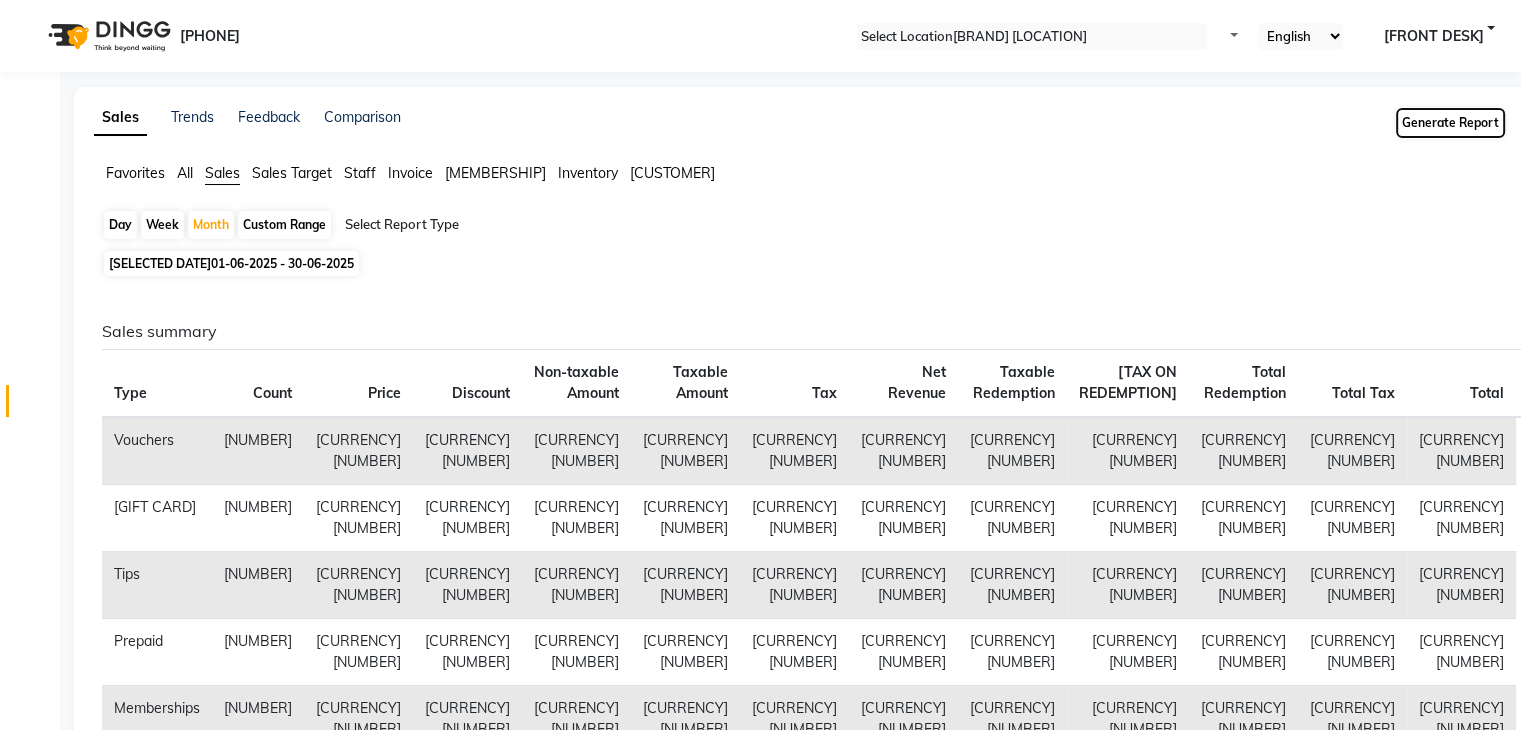 click on "Generate Report" at bounding box center [1450, 123] 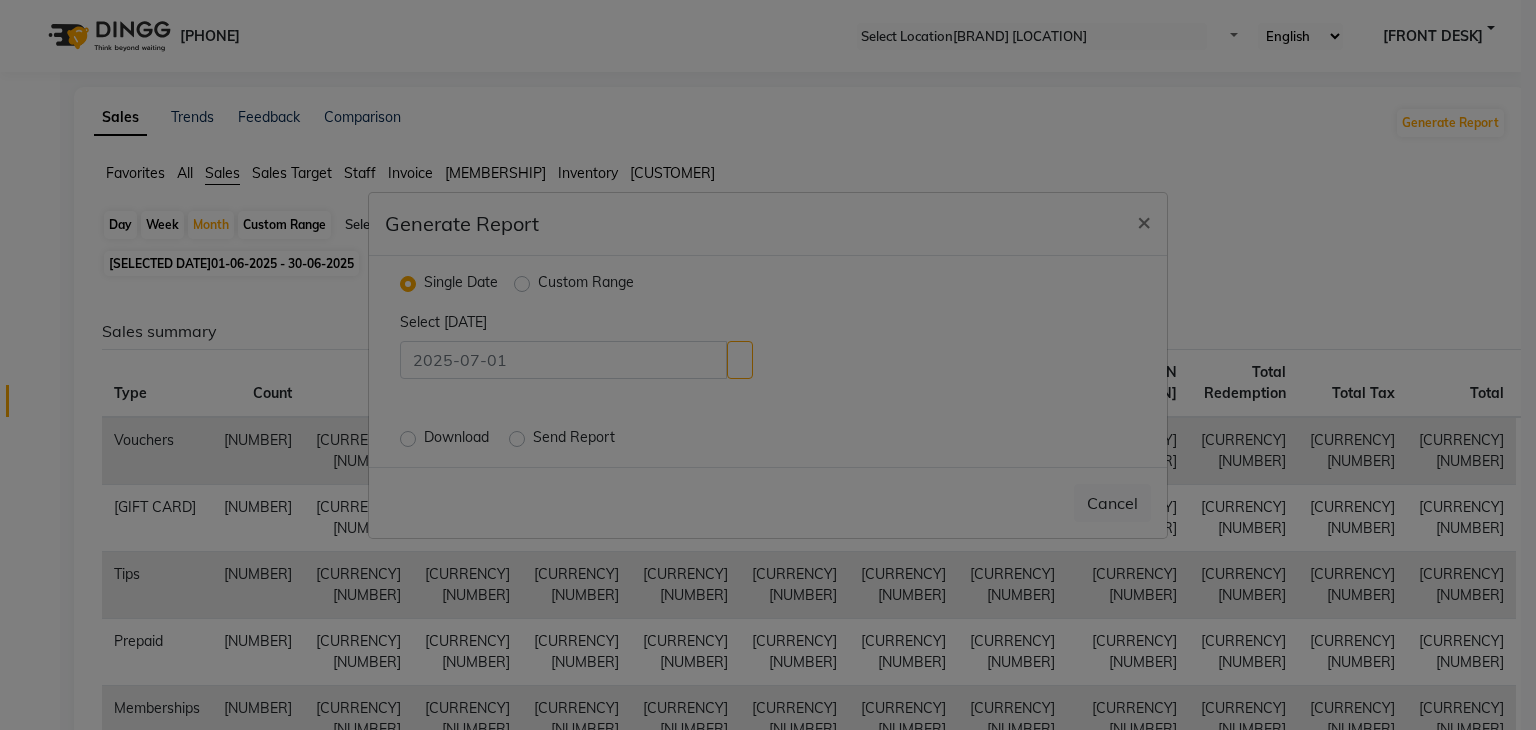 click on "Custom Range" at bounding box center [586, 284] 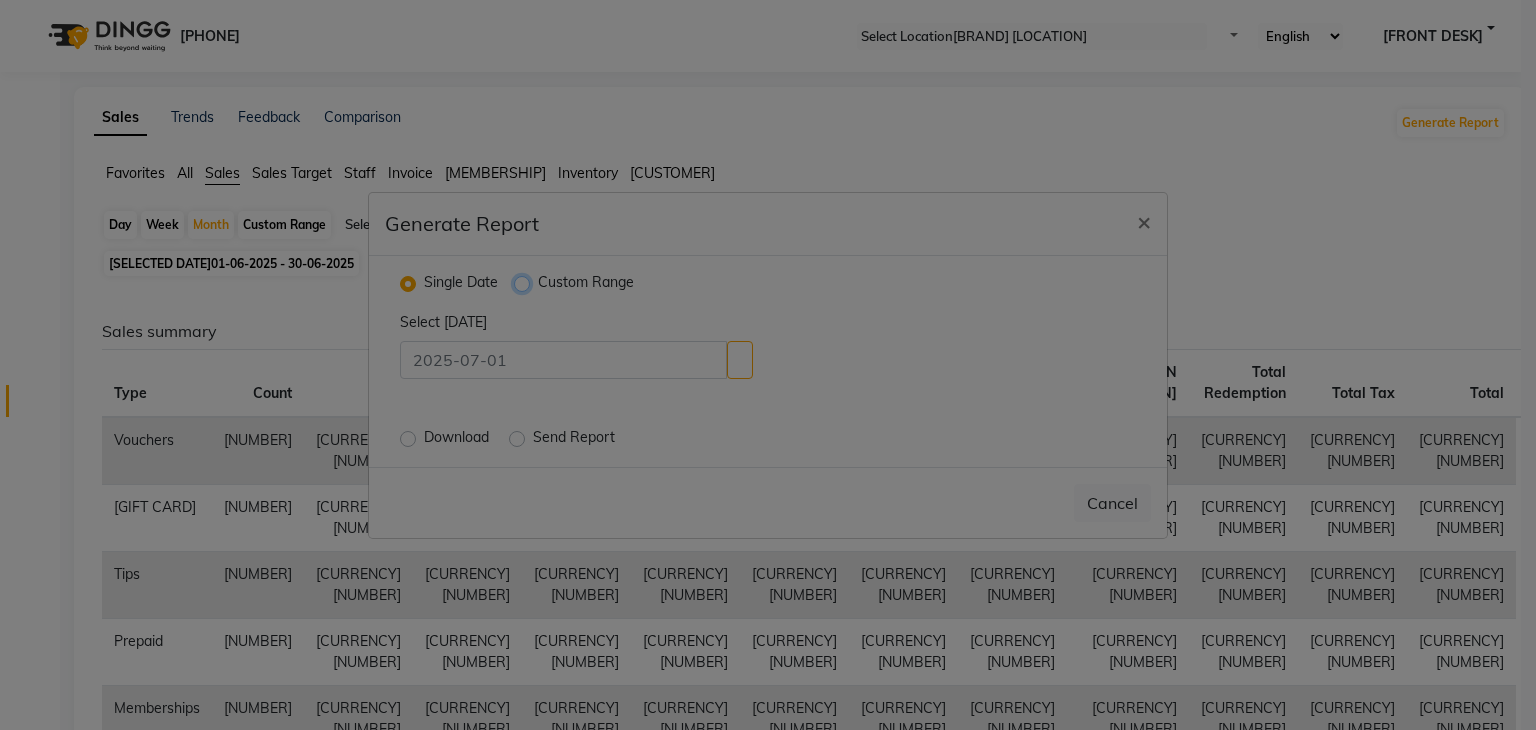 click on "Custom Range" at bounding box center [524, 282] 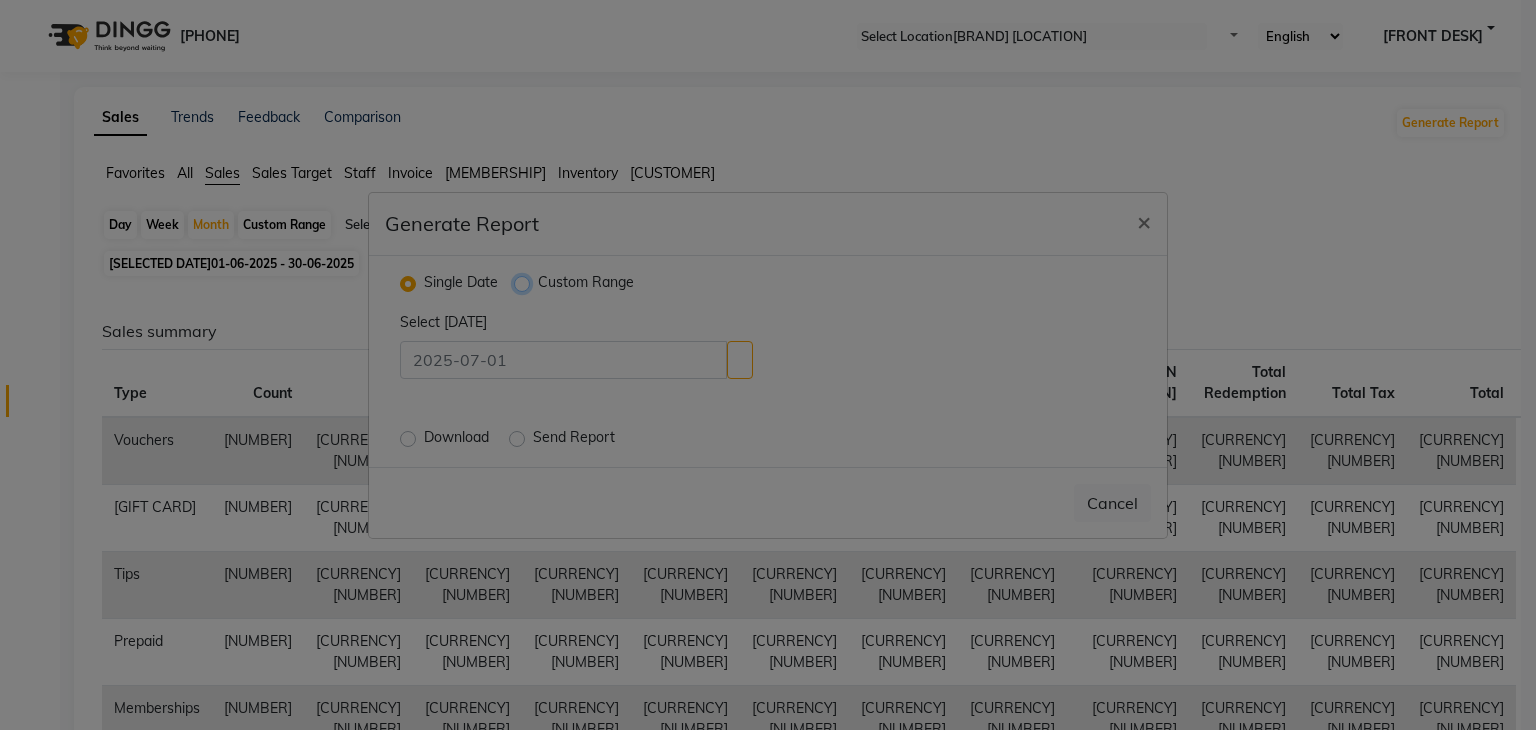 radio on "true" 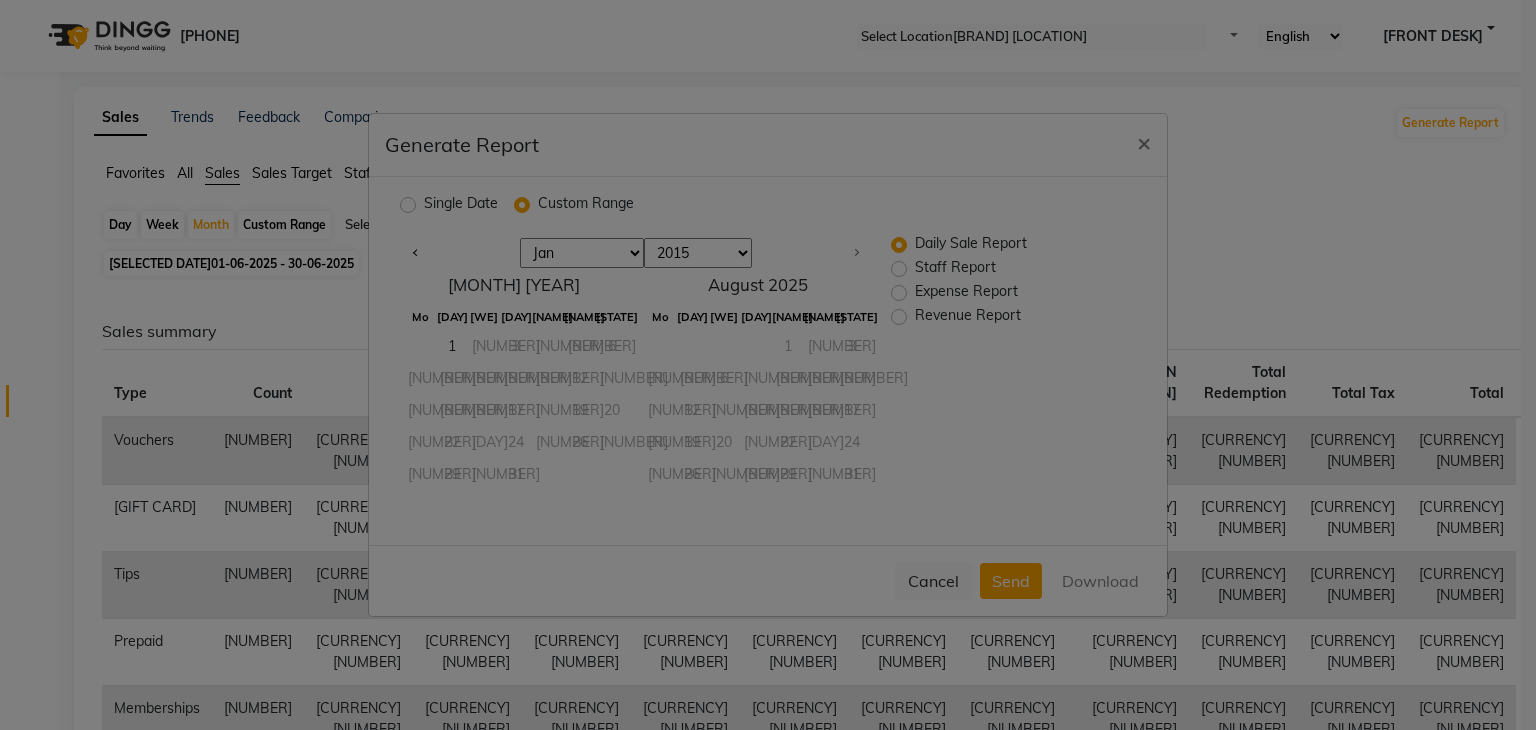 click on "Jan Feb Mar Apr May Jun Jul" at bounding box center (582, 253) 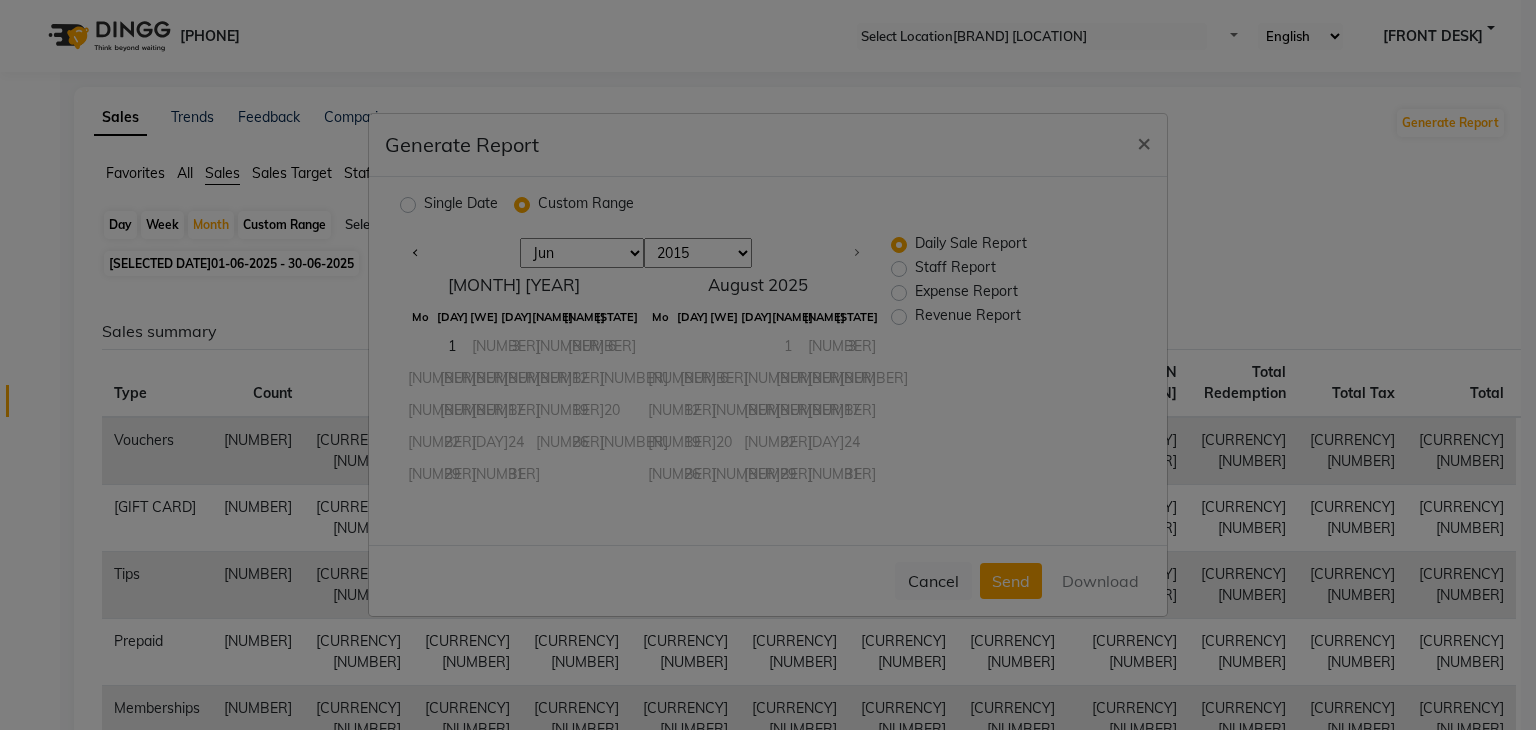 click on "Jan Feb Mar Apr May Jun Jul" at bounding box center (582, 253) 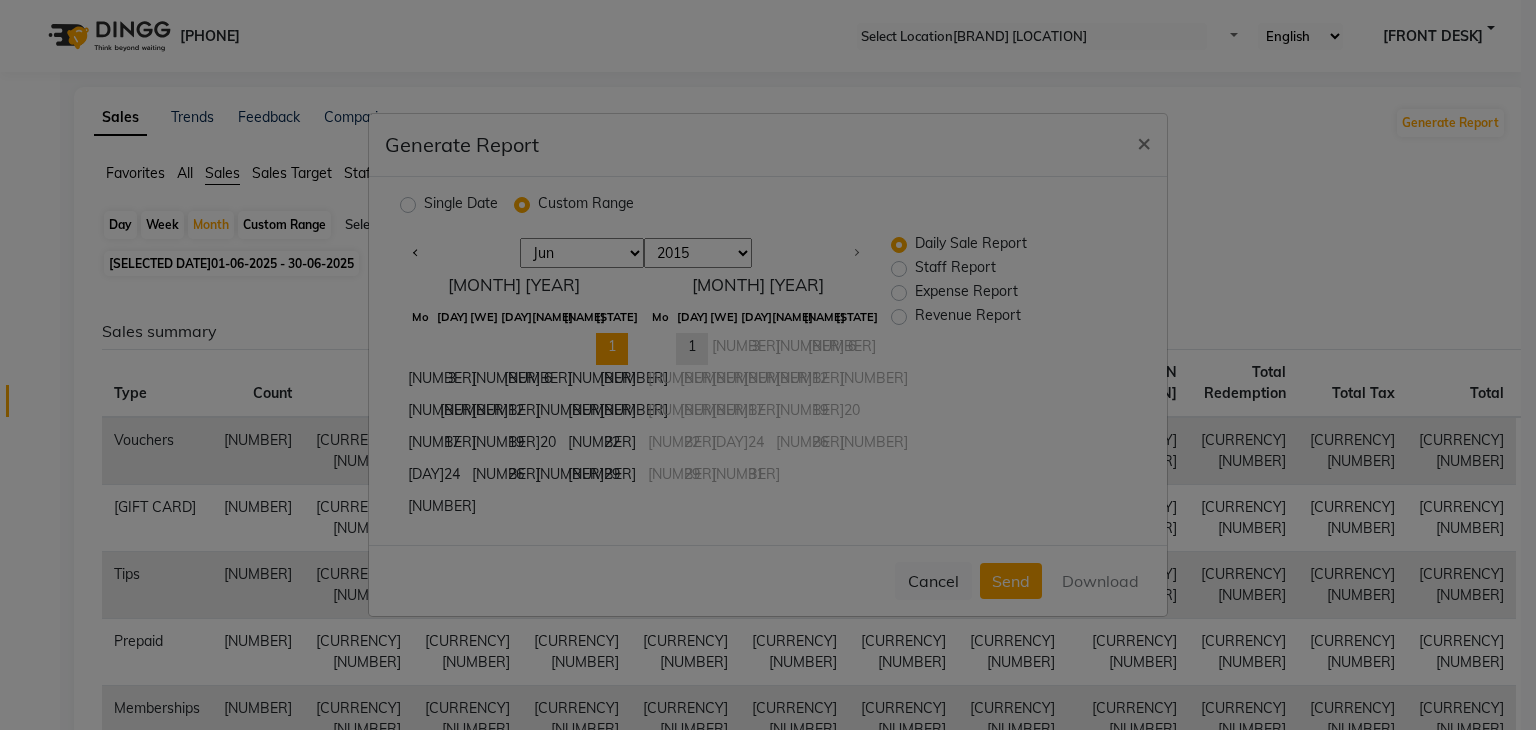 drag, startPoint x: 611, startPoint y: 338, endPoint x: 626, endPoint y: 335, distance: 15.297058 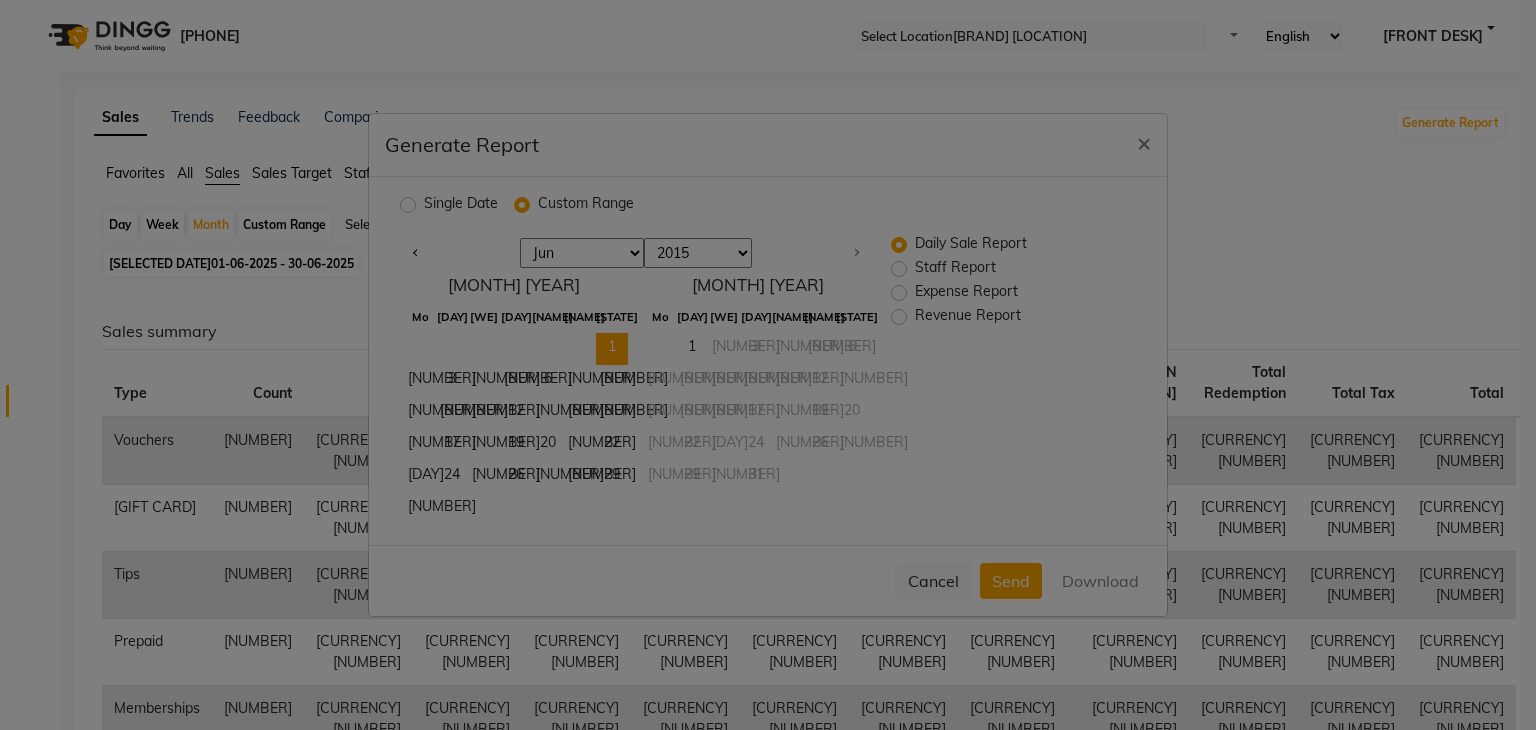 click on "Staff Report" at bounding box center (955, 269) 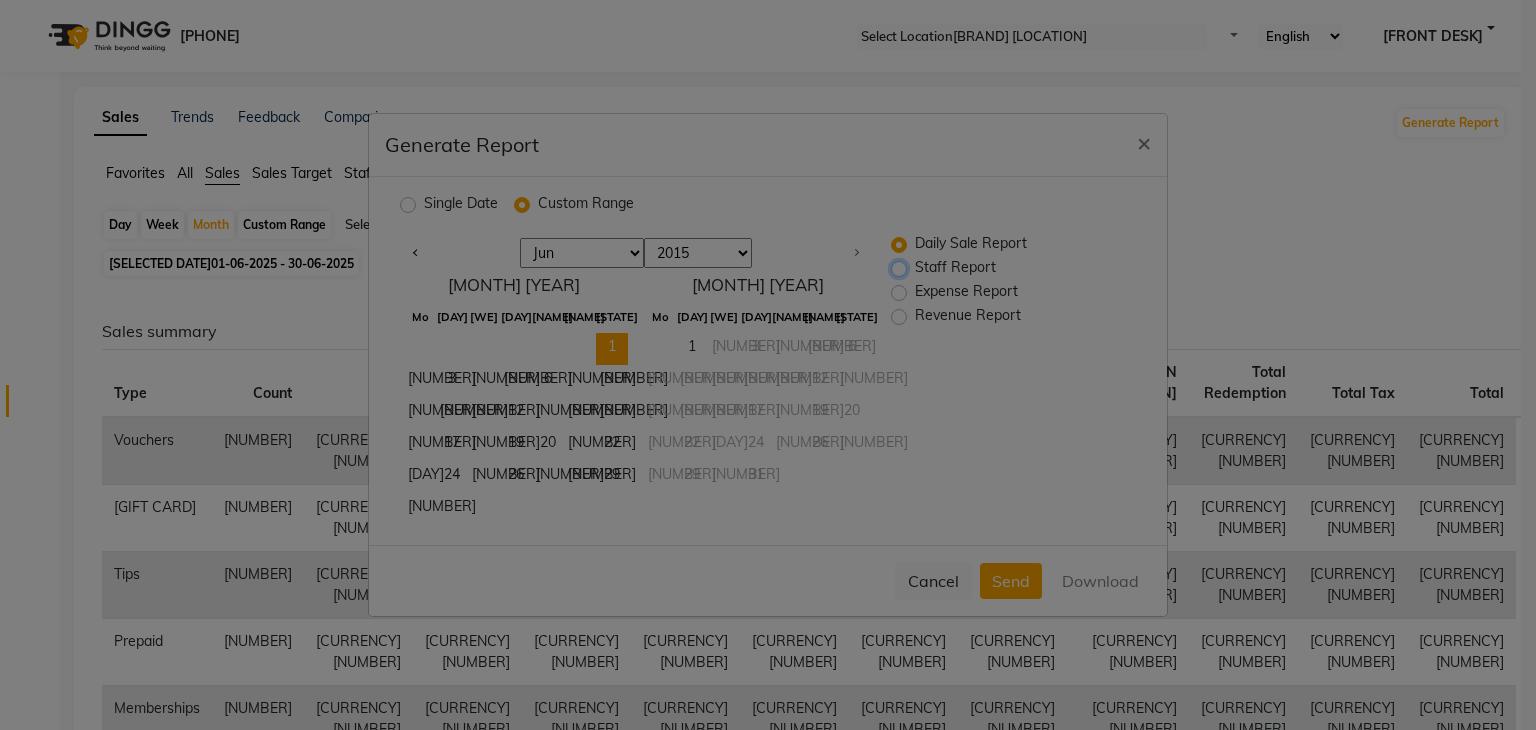 click on "Staff Report" at bounding box center (901, 268) 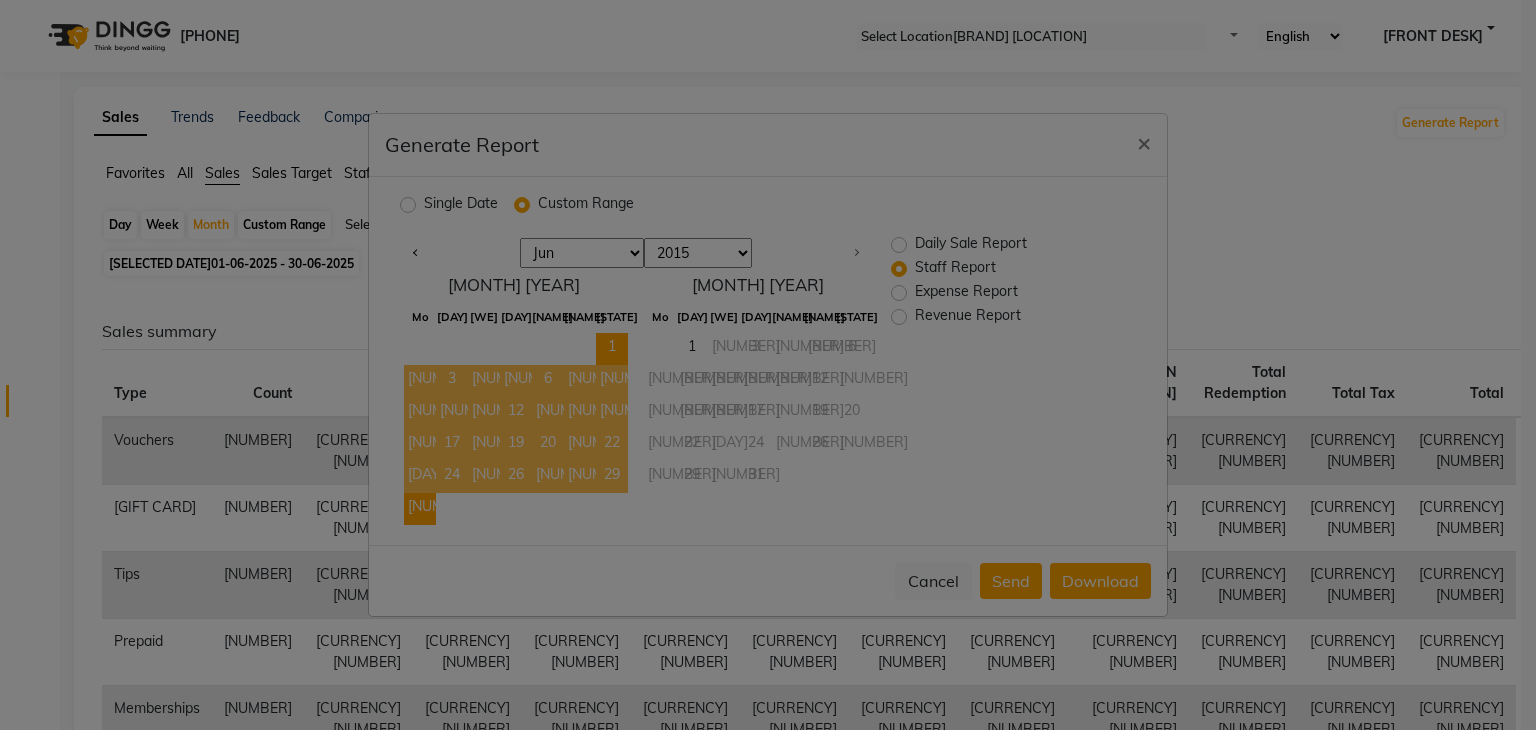 click on "[NUMBER]" at bounding box center (420, 509) 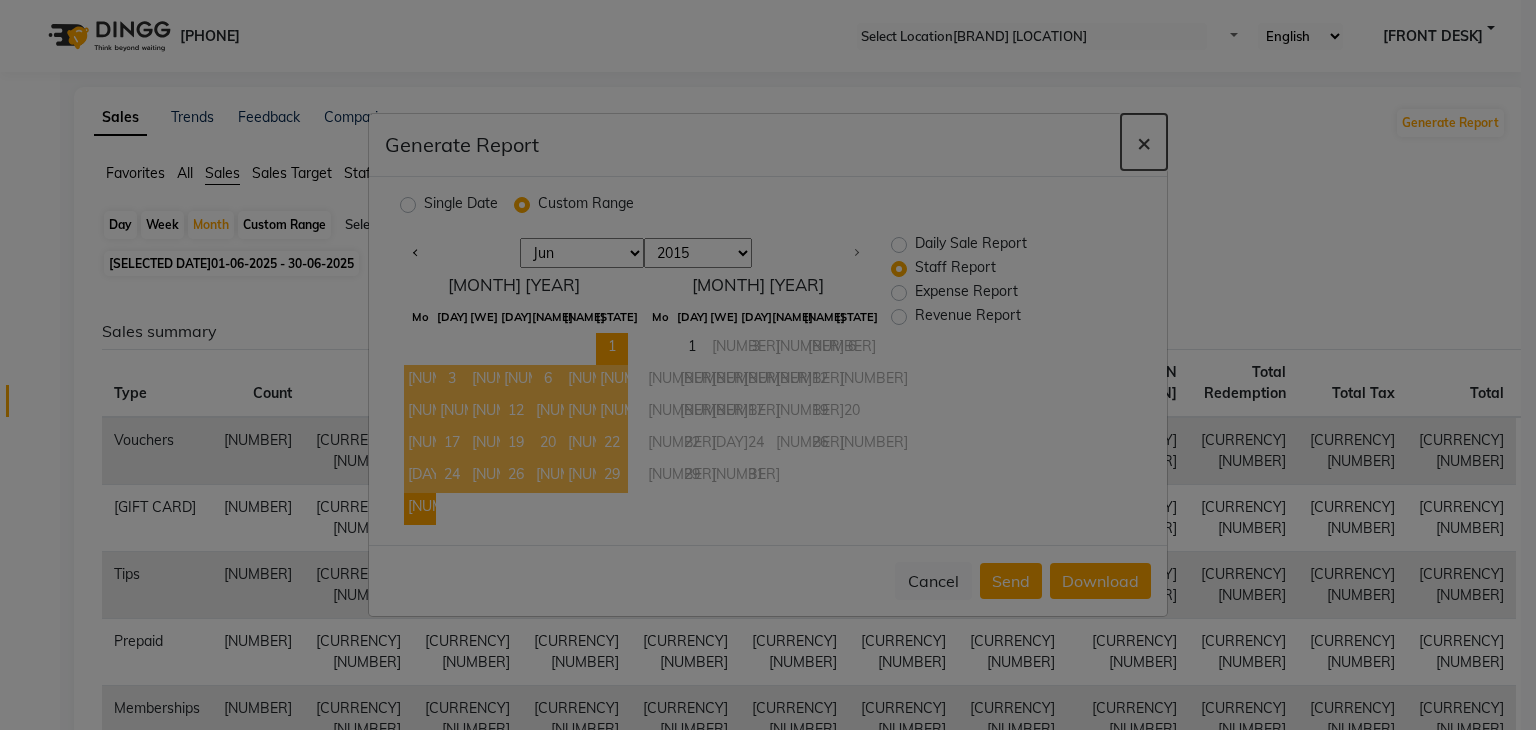 click on "×" at bounding box center [1144, 142] 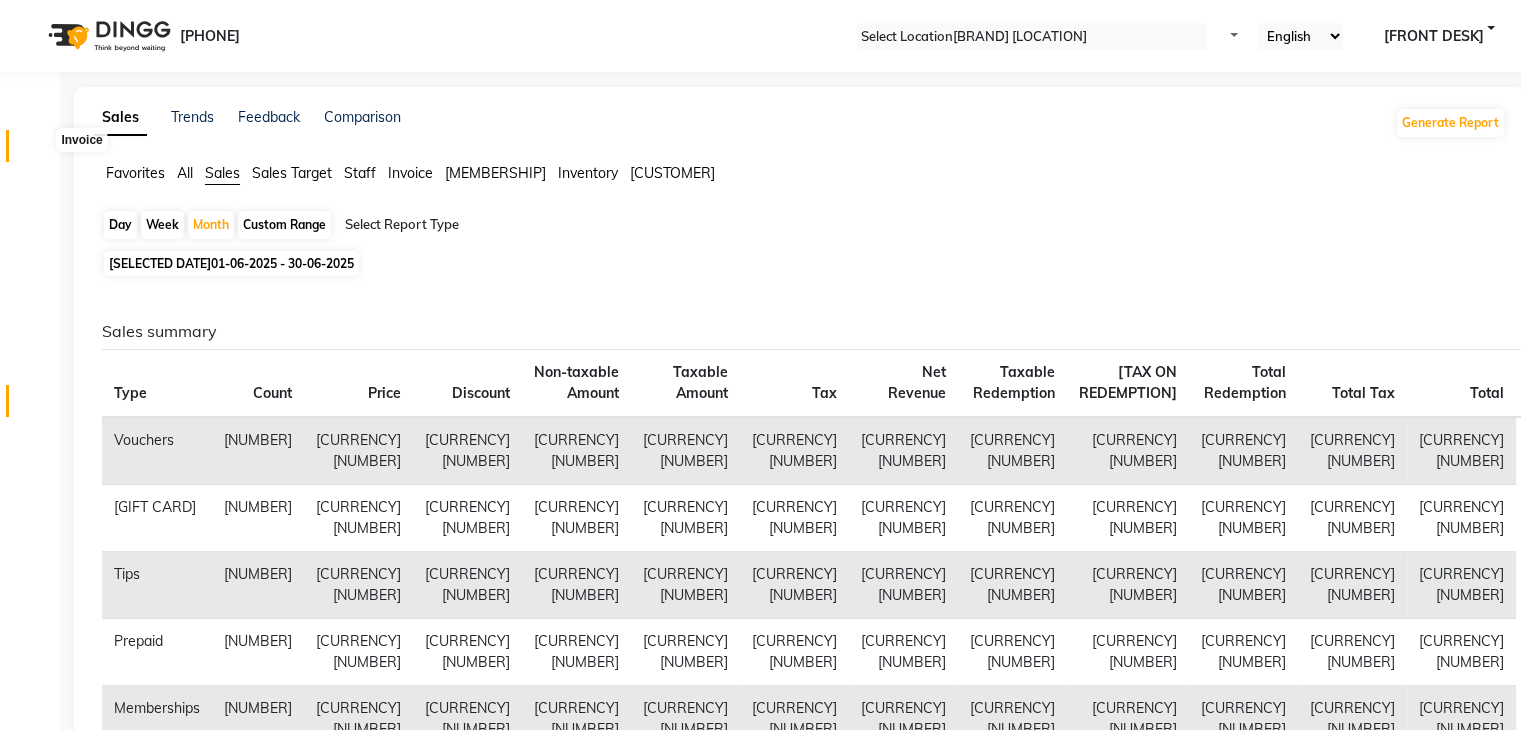 click at bounding box center [37, 151] 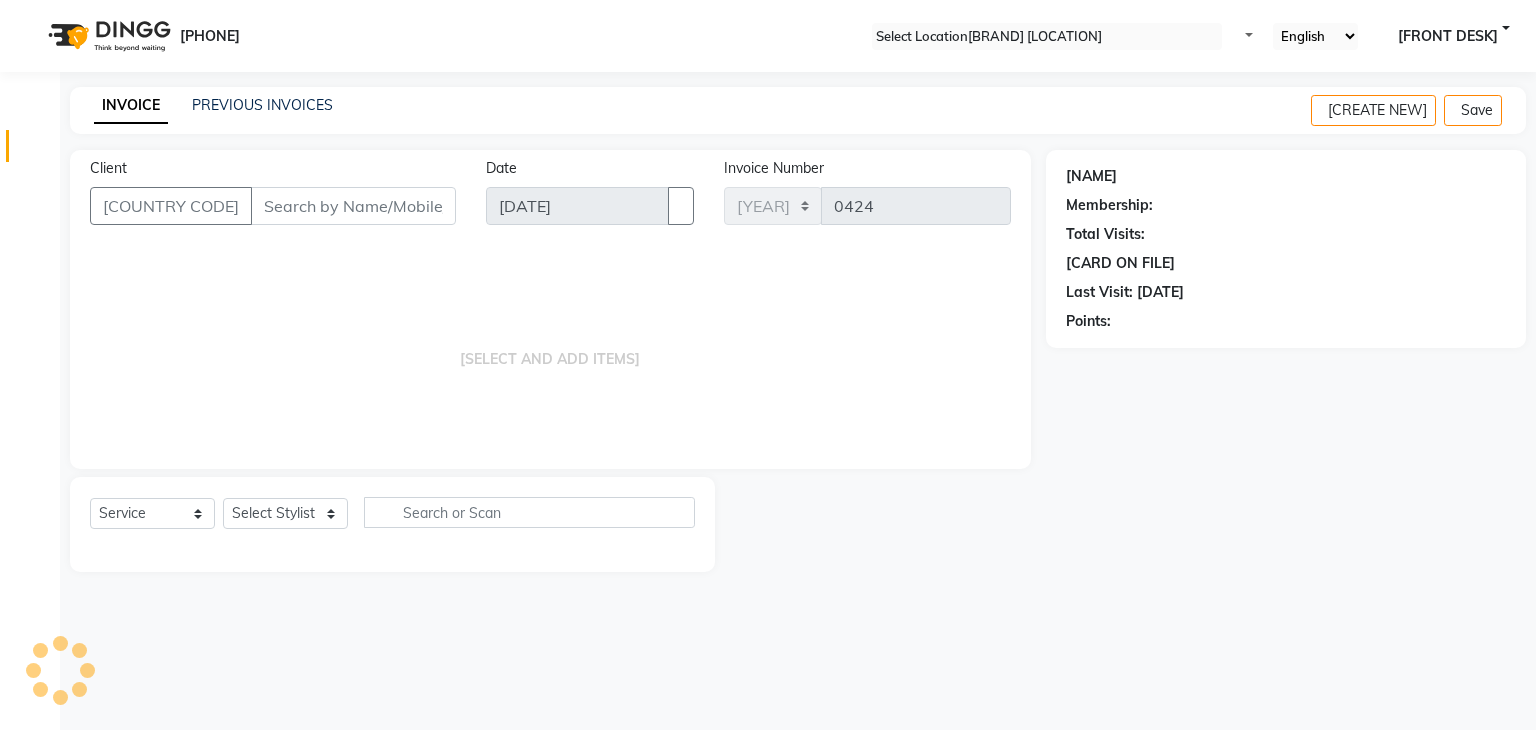 click on "Client" at bounding box center [353, 206] 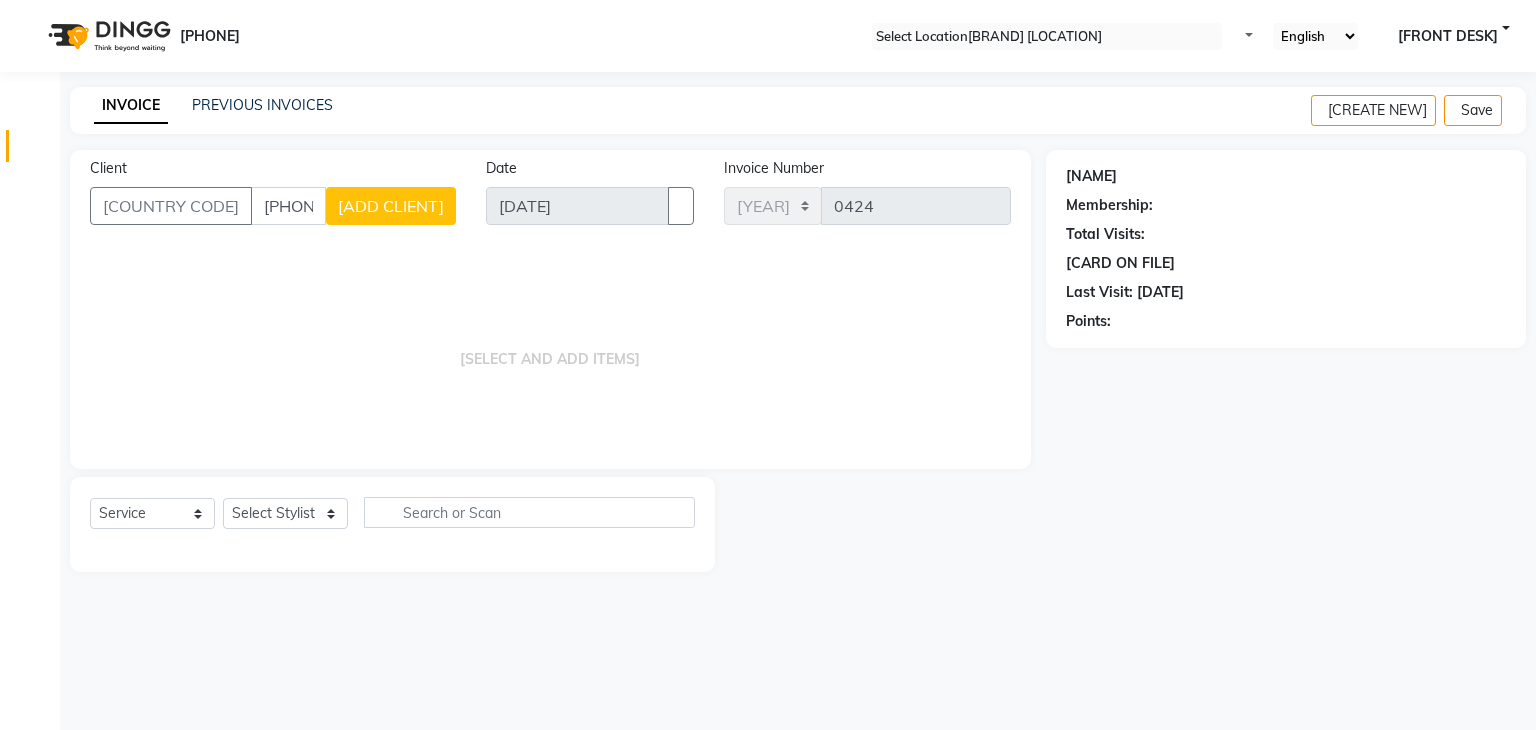 type on "9998814606" 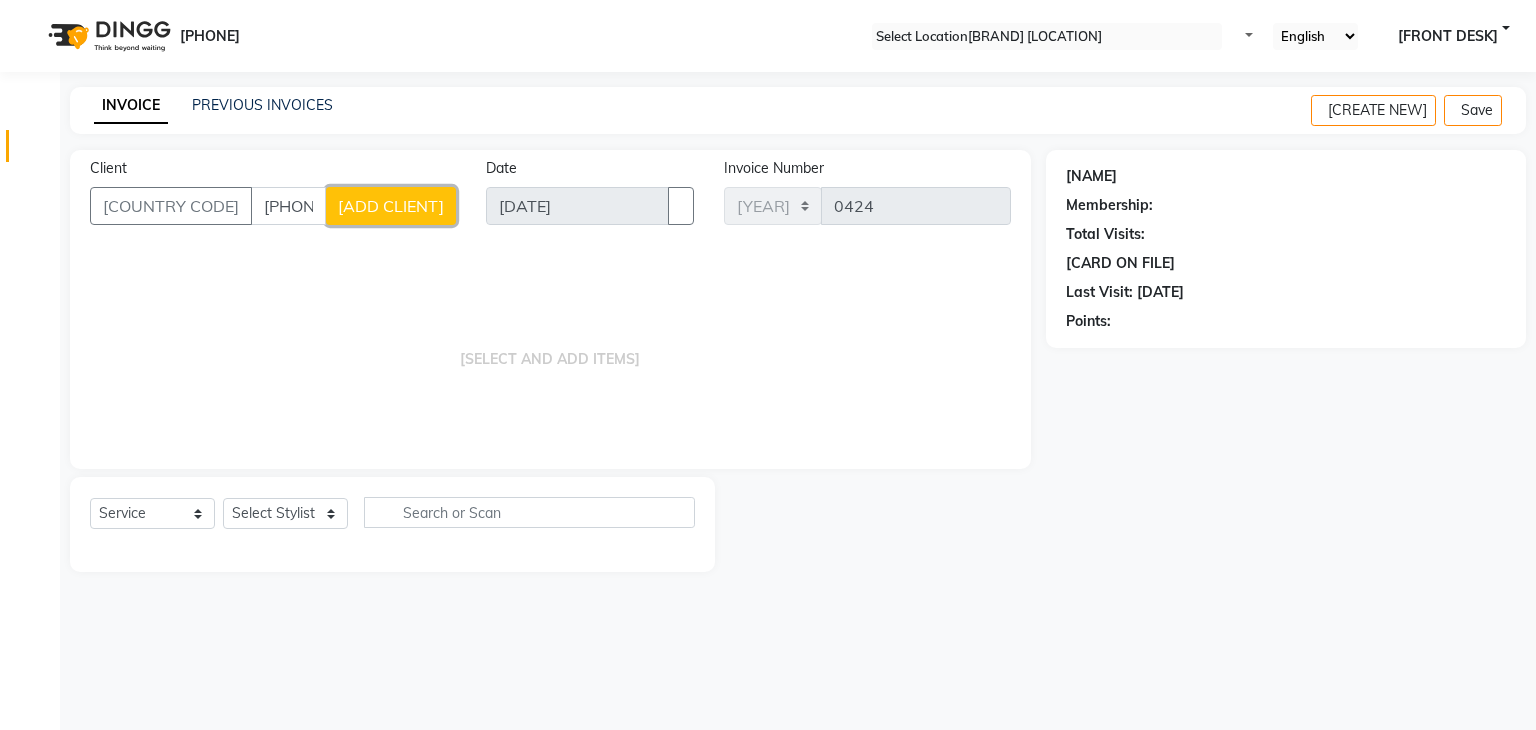 click on "Add Client" at bounding box center [391, 206] 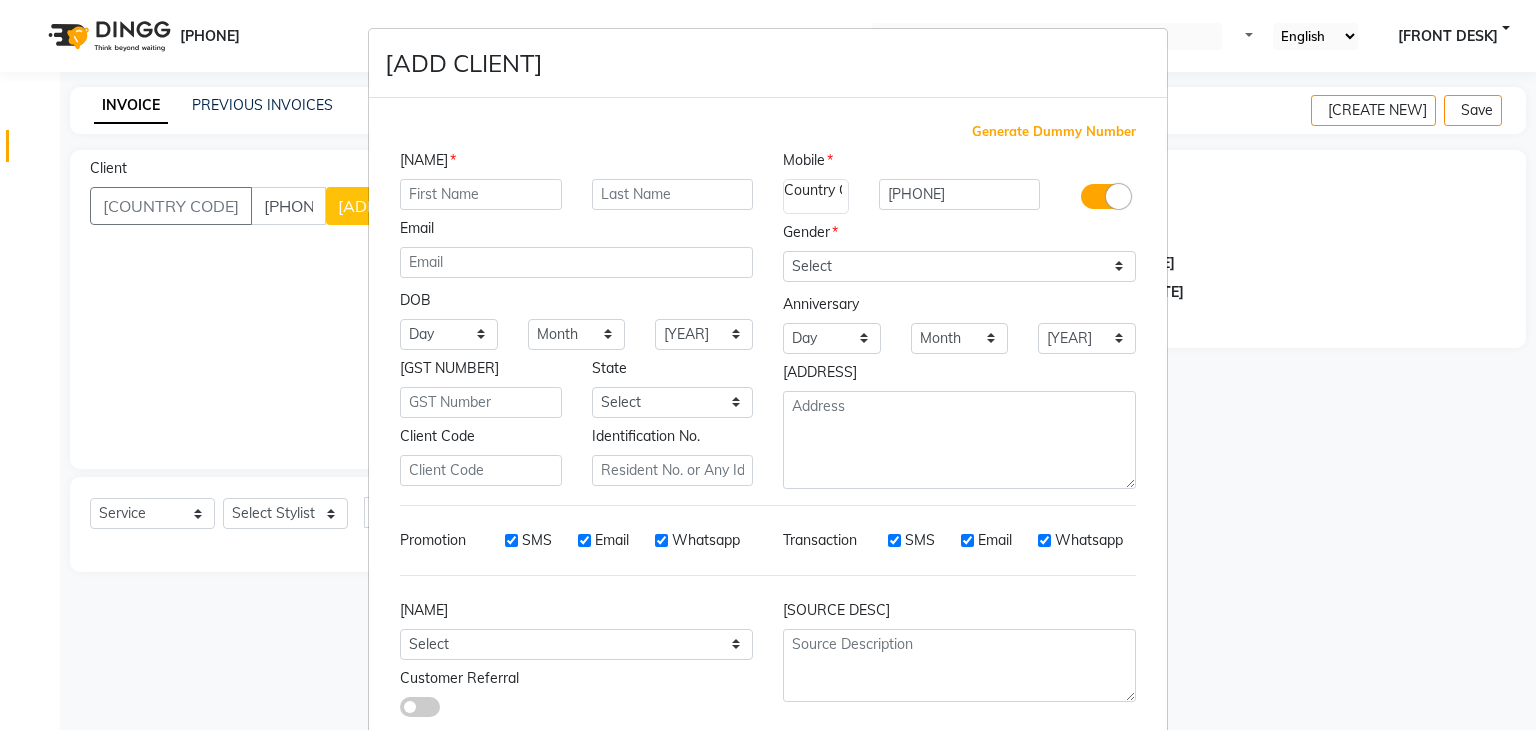 click at bounding box center [481, 194] 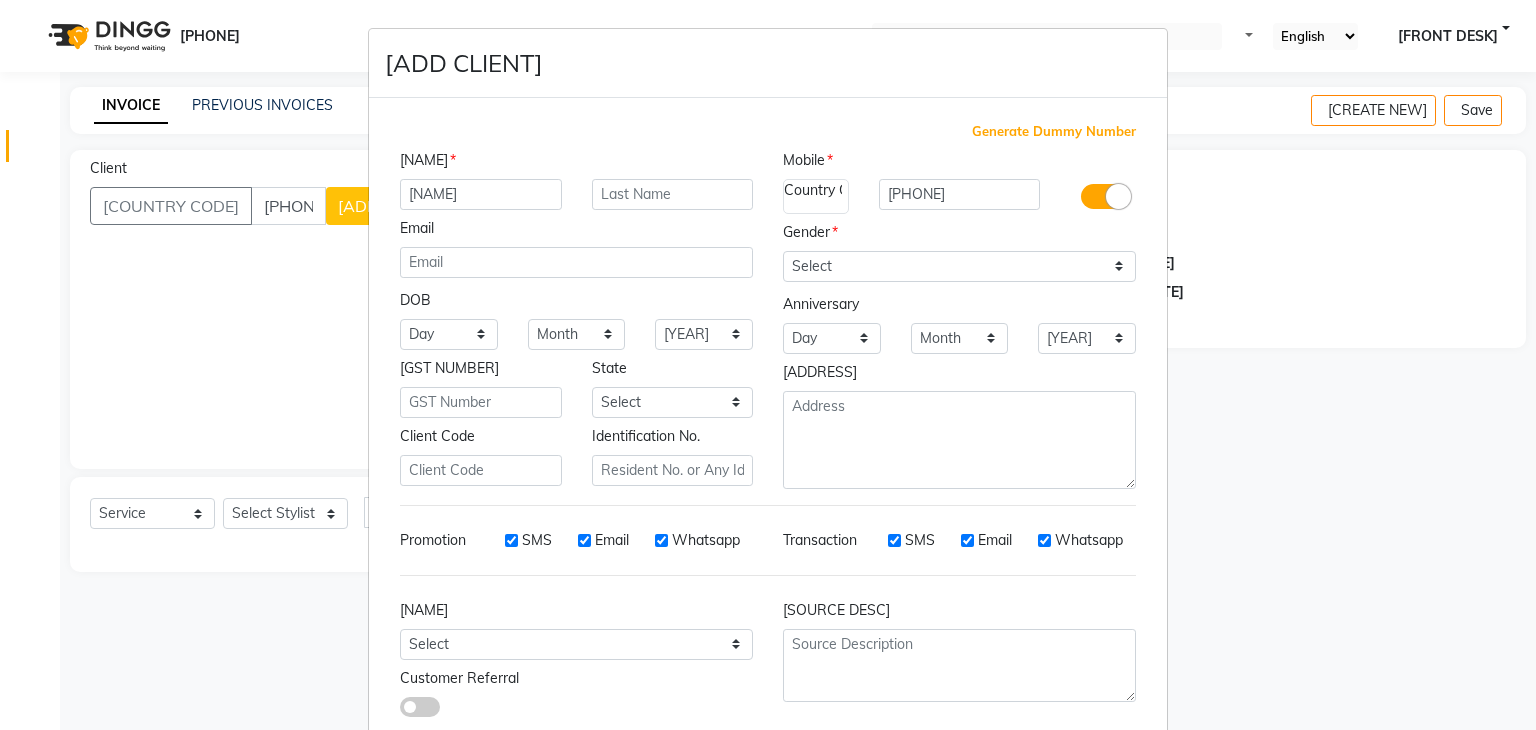 type on "SURBHI" 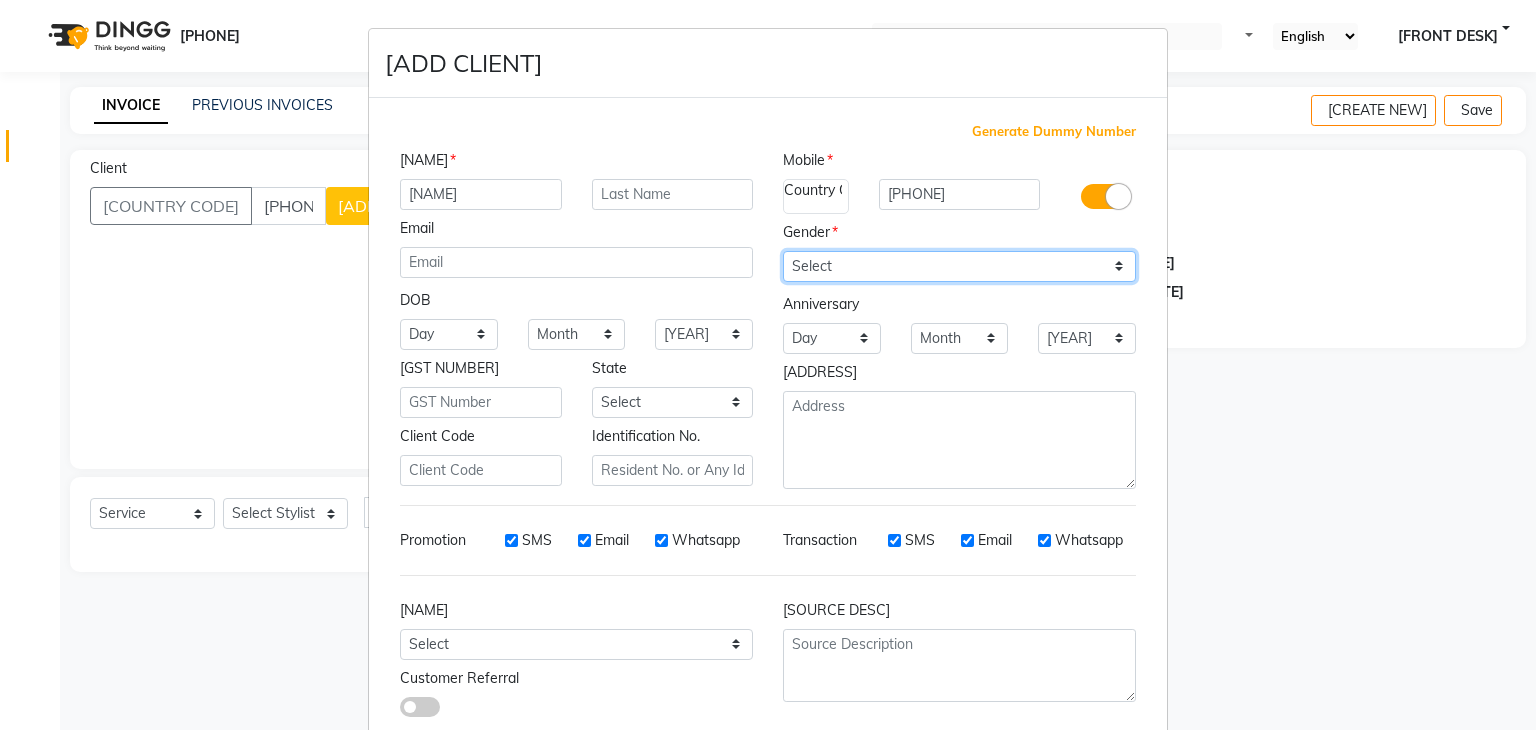 click on "Select Male Female Other Prefer Not To Say" at bounding box center (959, 266) 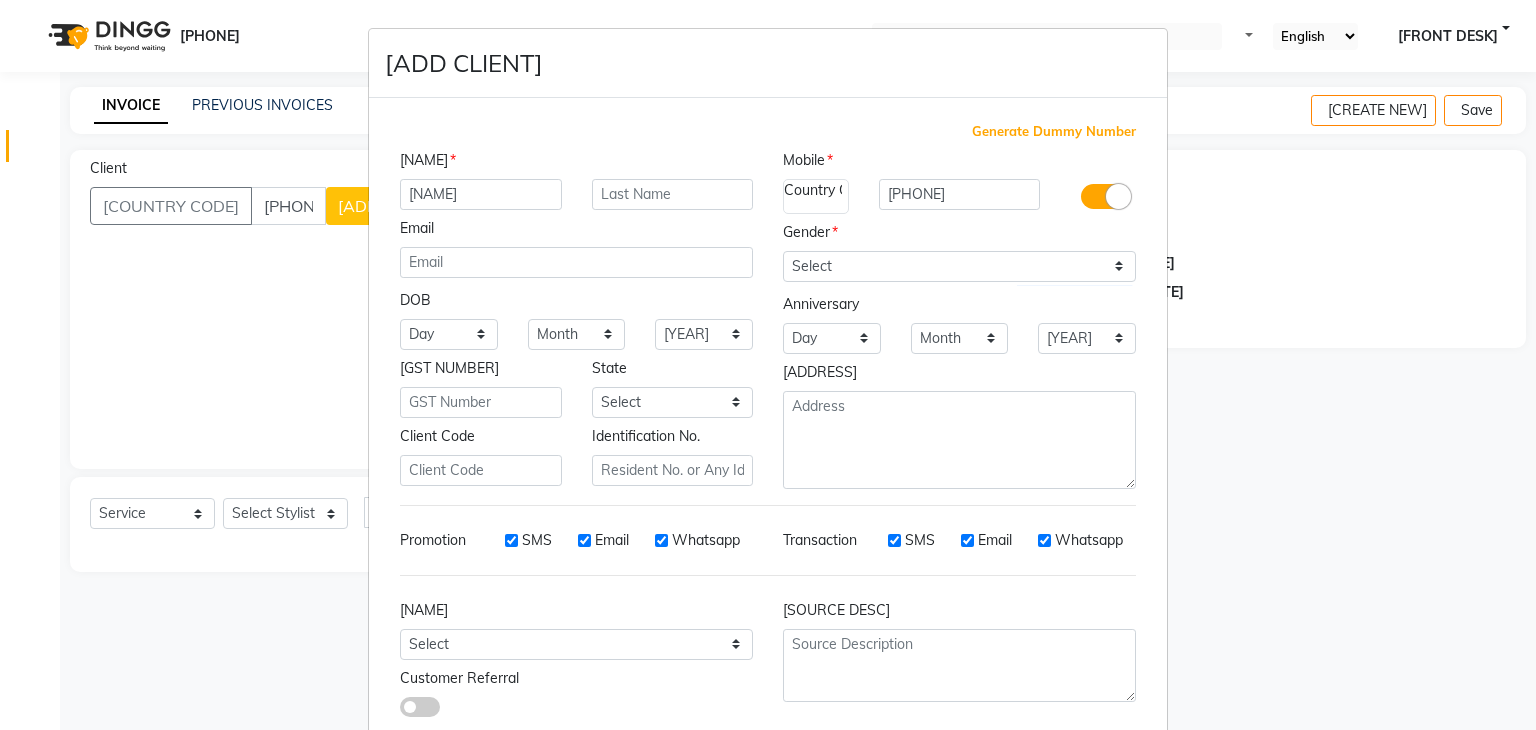 click on "[COMMUNICATION_METHOD]" at bounding box center [511, 540] 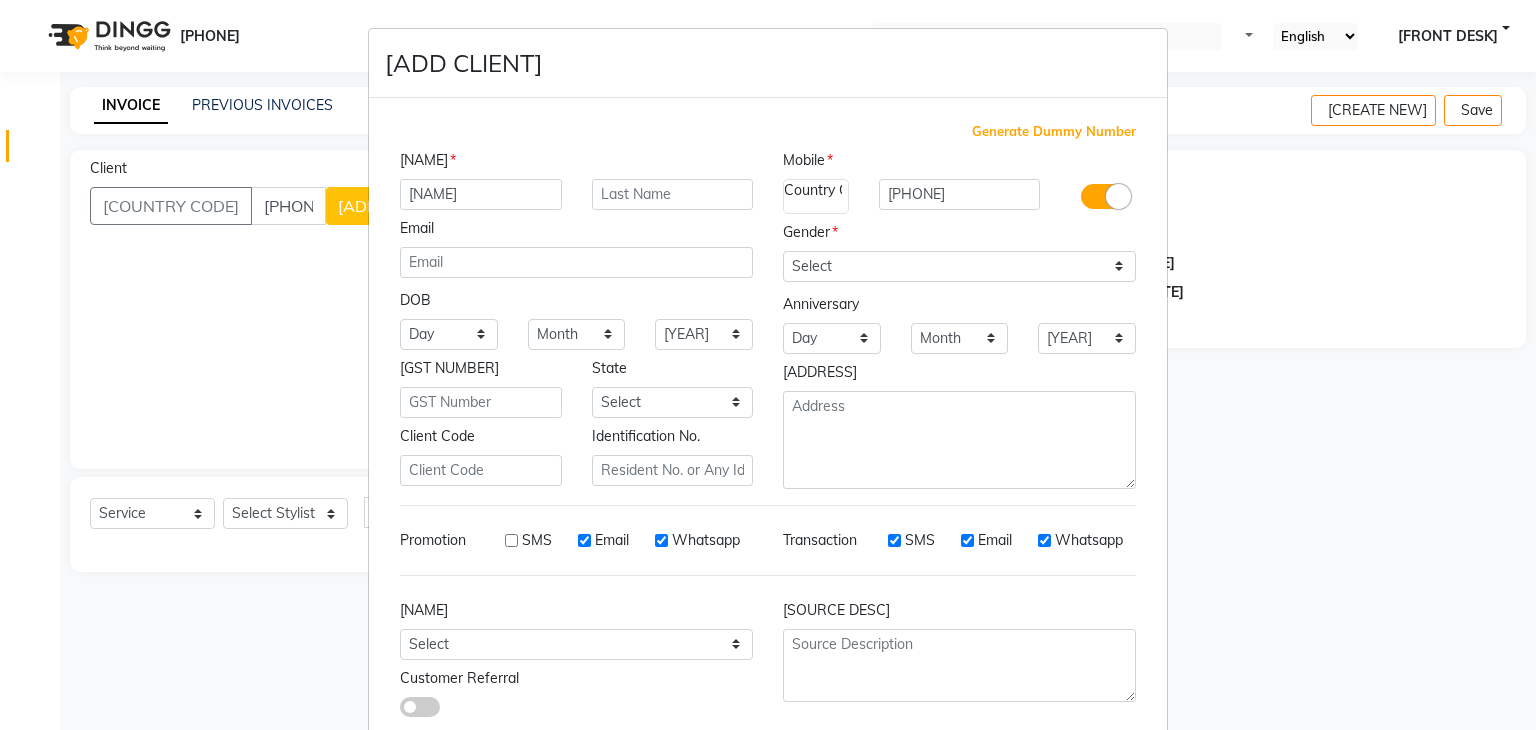 click on "Email" at bounding box center (584, 540) 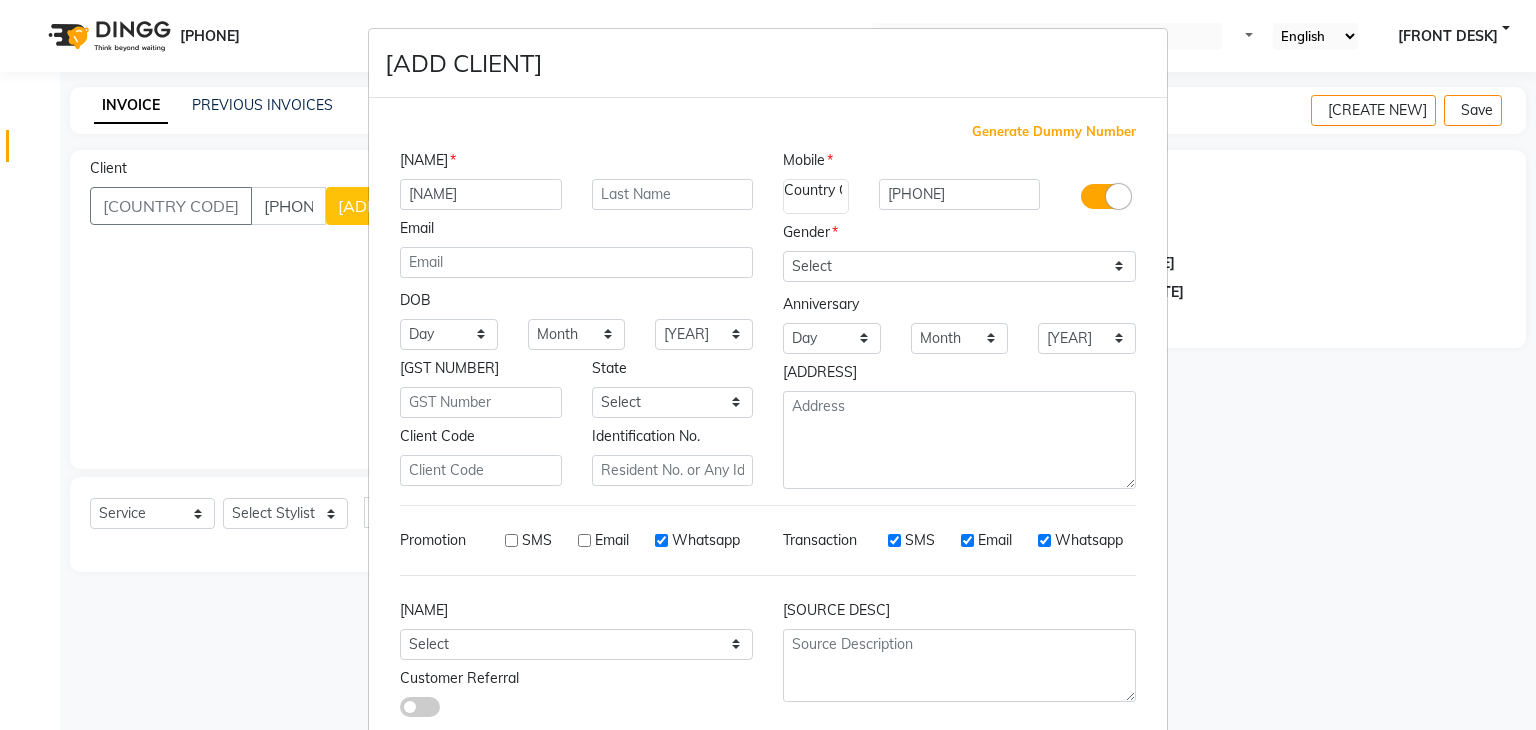 click on "[COMMUNICATION_METHOD]" at bounding box center [894, 540] 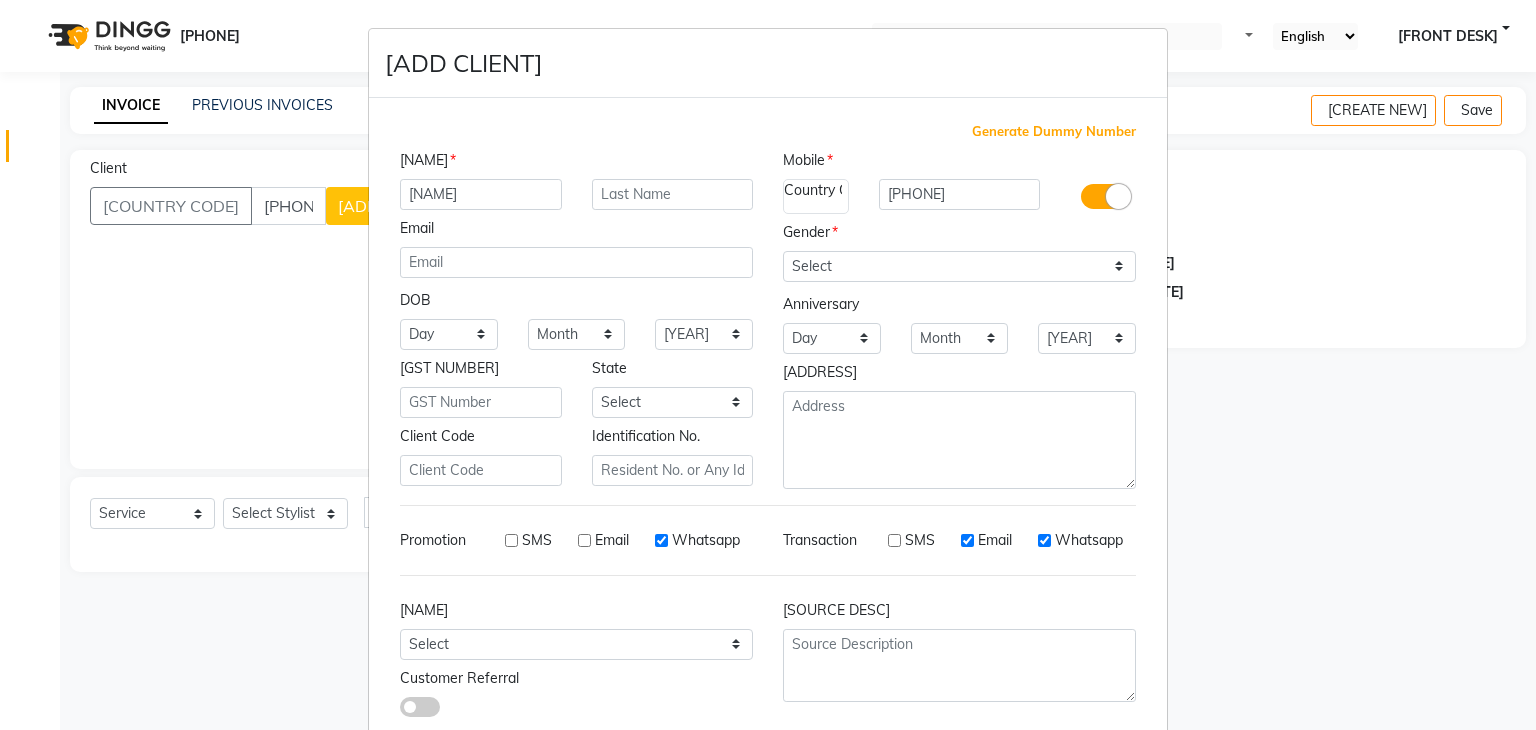 click on "Email" at bounding box center [967, 540] 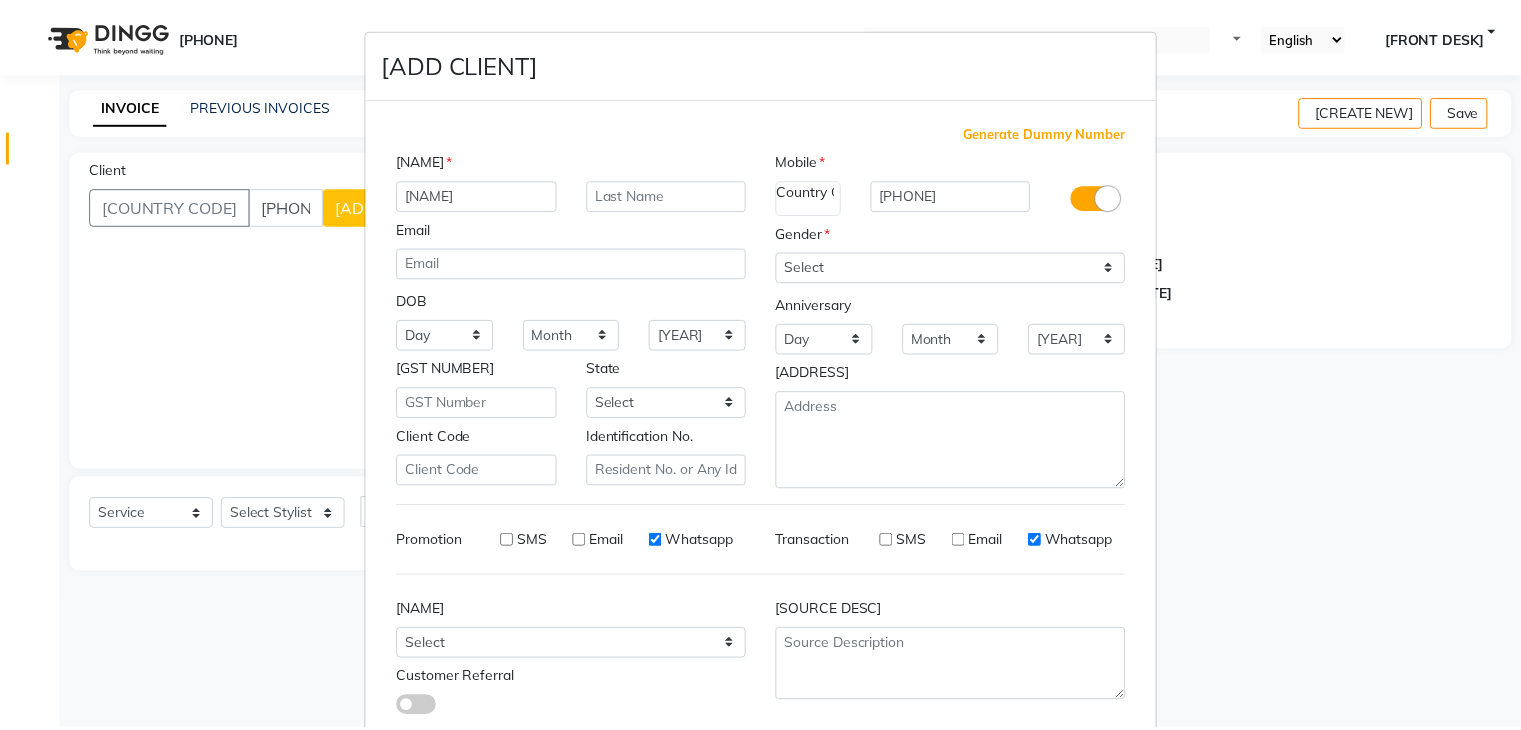 scroll, scrollTop: 127, scrollLeft: 0, axis: vertical 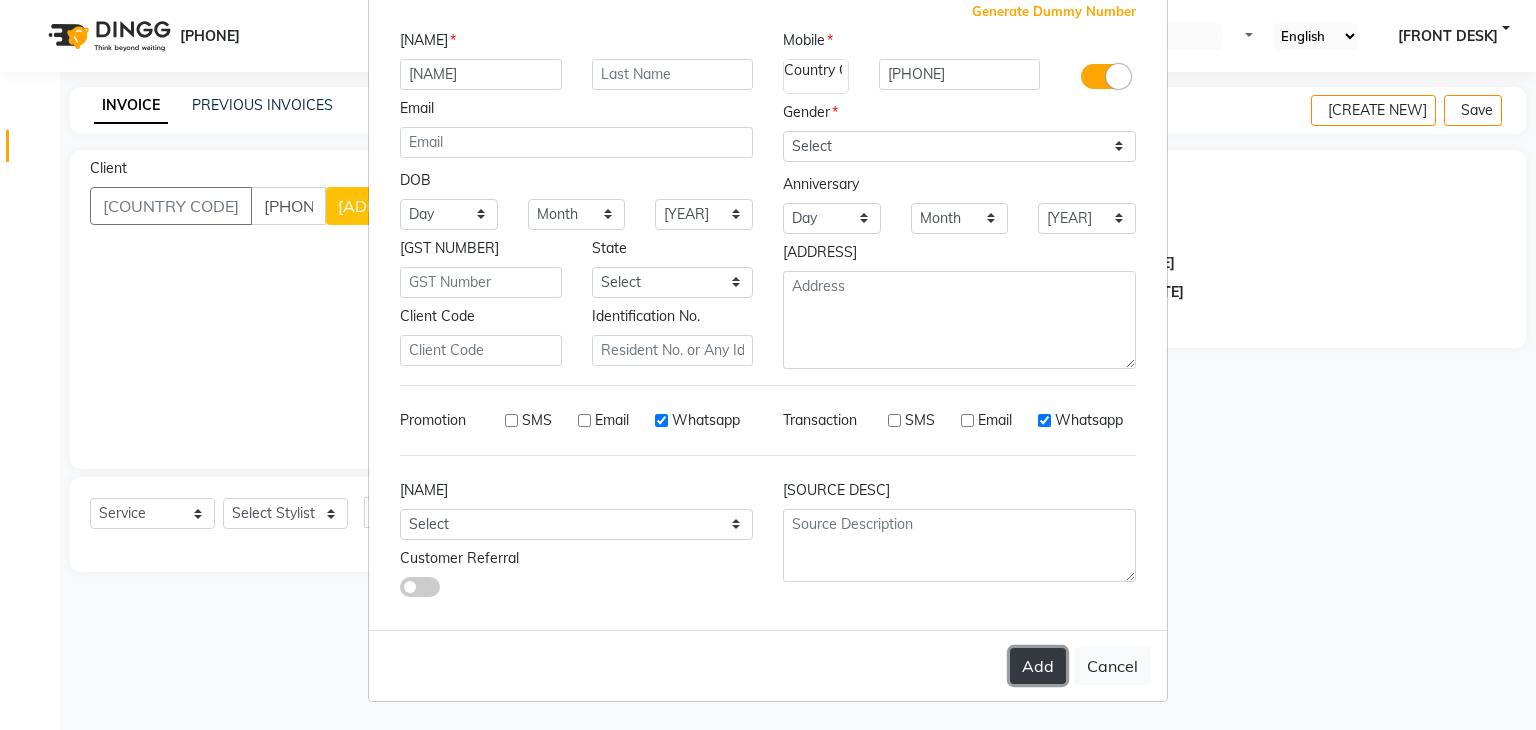 click on "Add" at bounding box center (1038, 666) 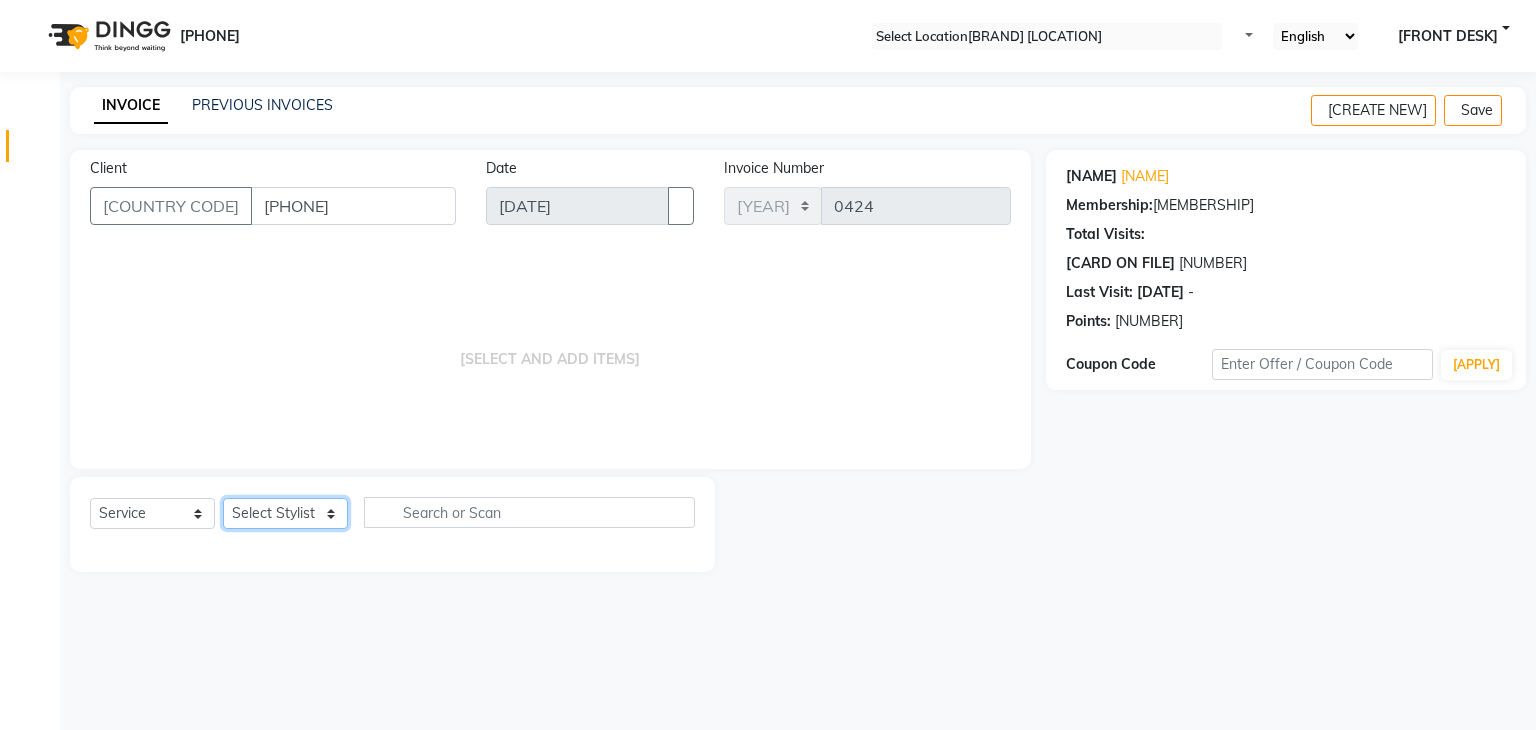 click on "Select Stylist ANSHU Front Desk Kaoto KOMAL MAHOSO MONISH NICK RAJA RAJVEER RANGINA SACHIN SAHIL" at bounding box center (285, 513) 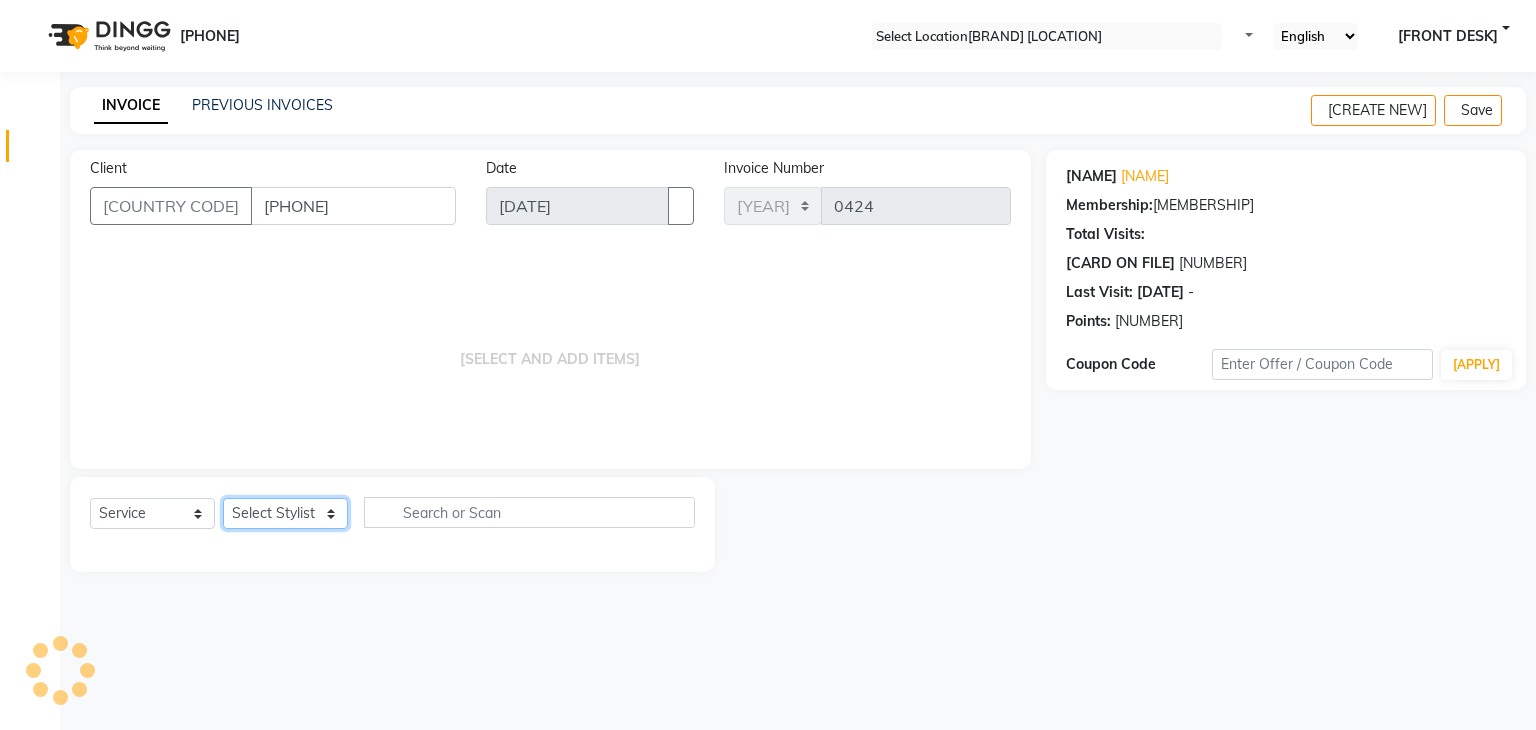select on "79961" 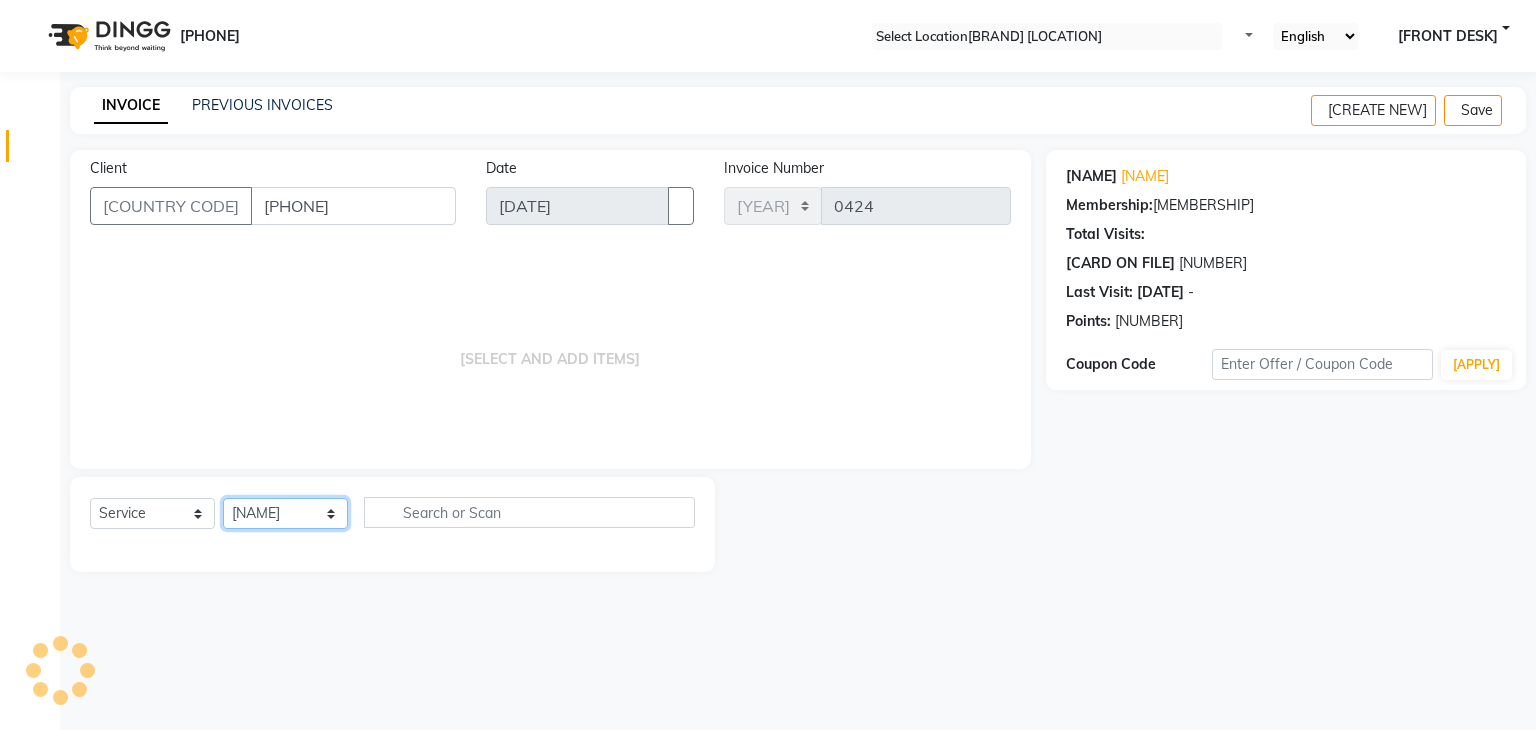 click on "Select Stylist ANSHU Front Desk Kaoto KOMAL MAHOSO MONISH NICK RAJA RAJVEER RANGINA SACHIN SAHIL" at bounding box center (285, 513) 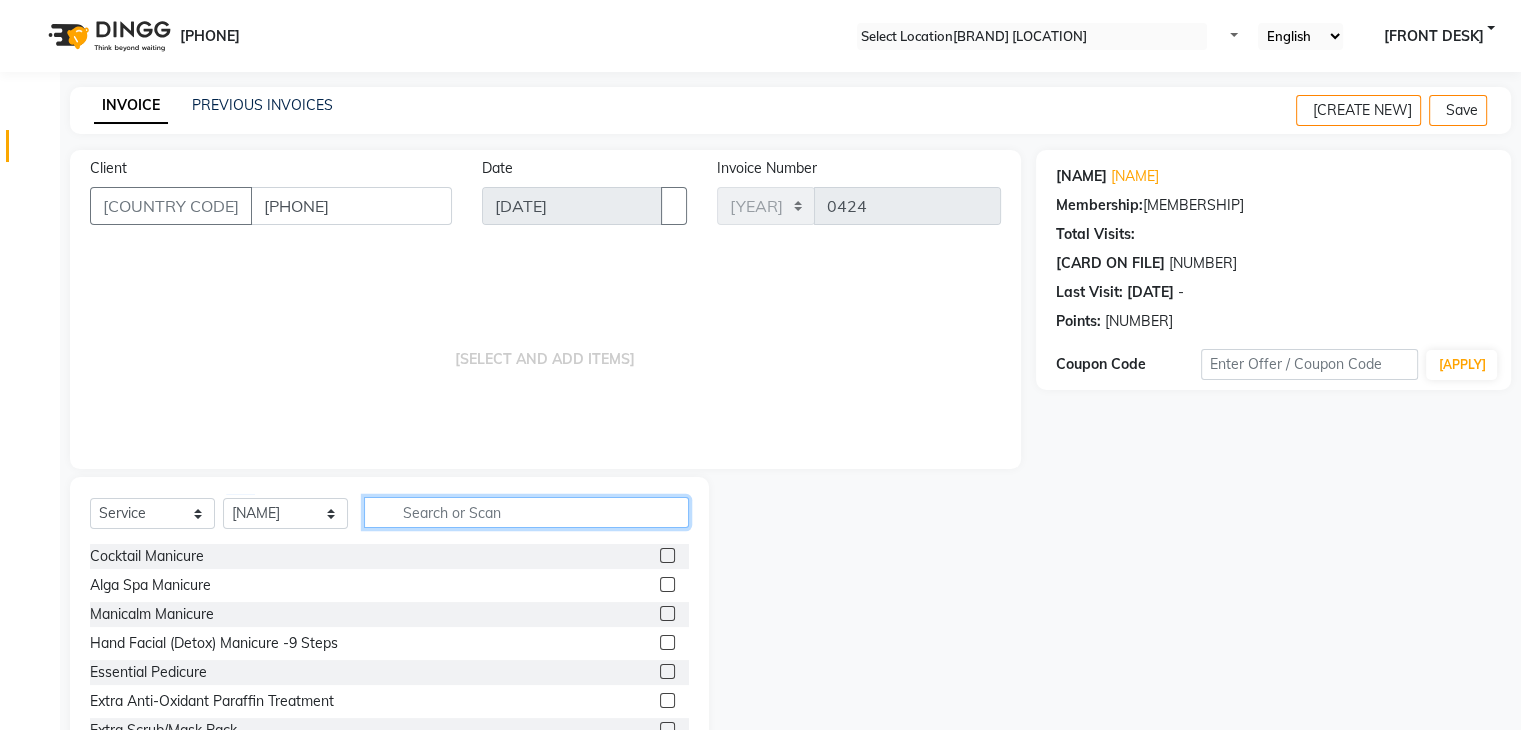 click at bounding box center (526, 512) 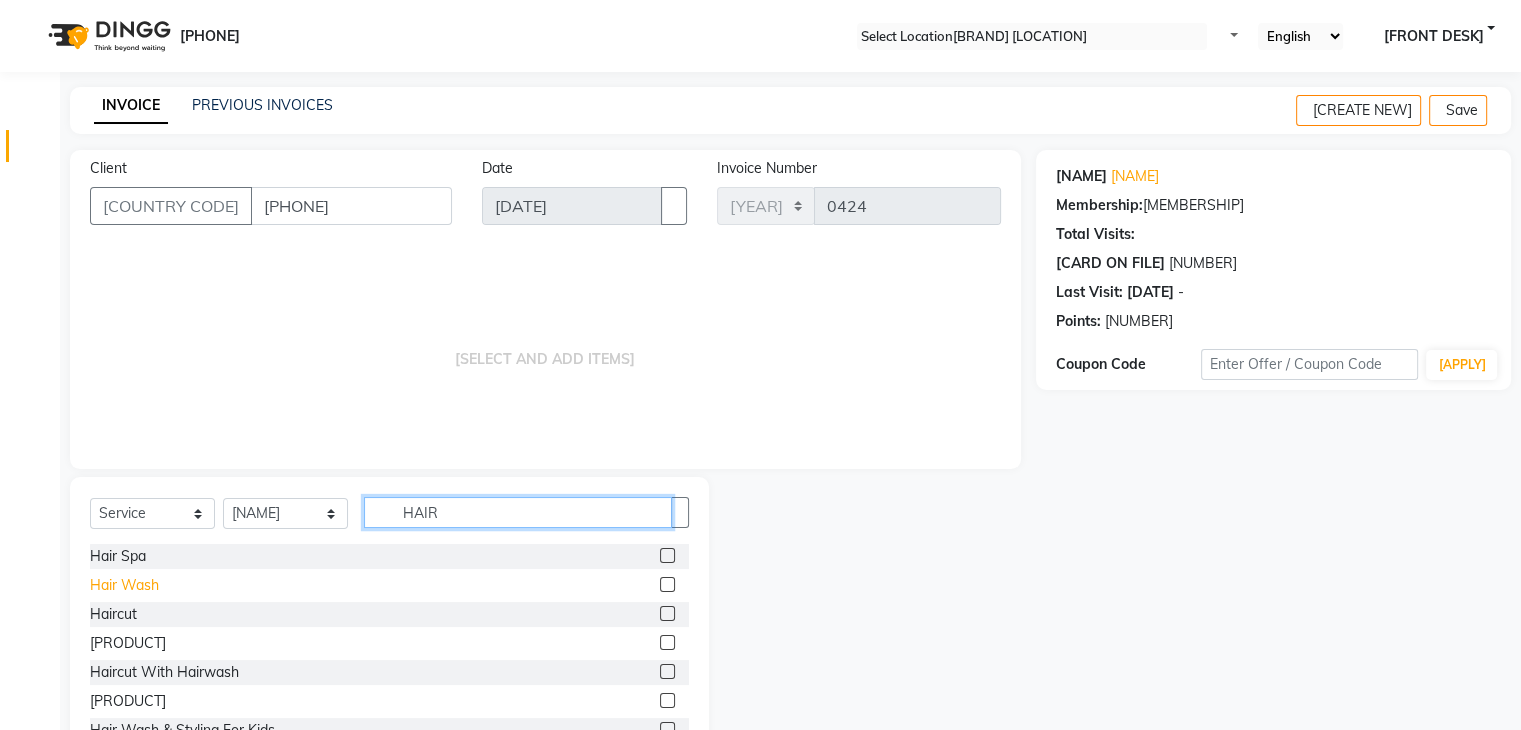type on "HAIR" 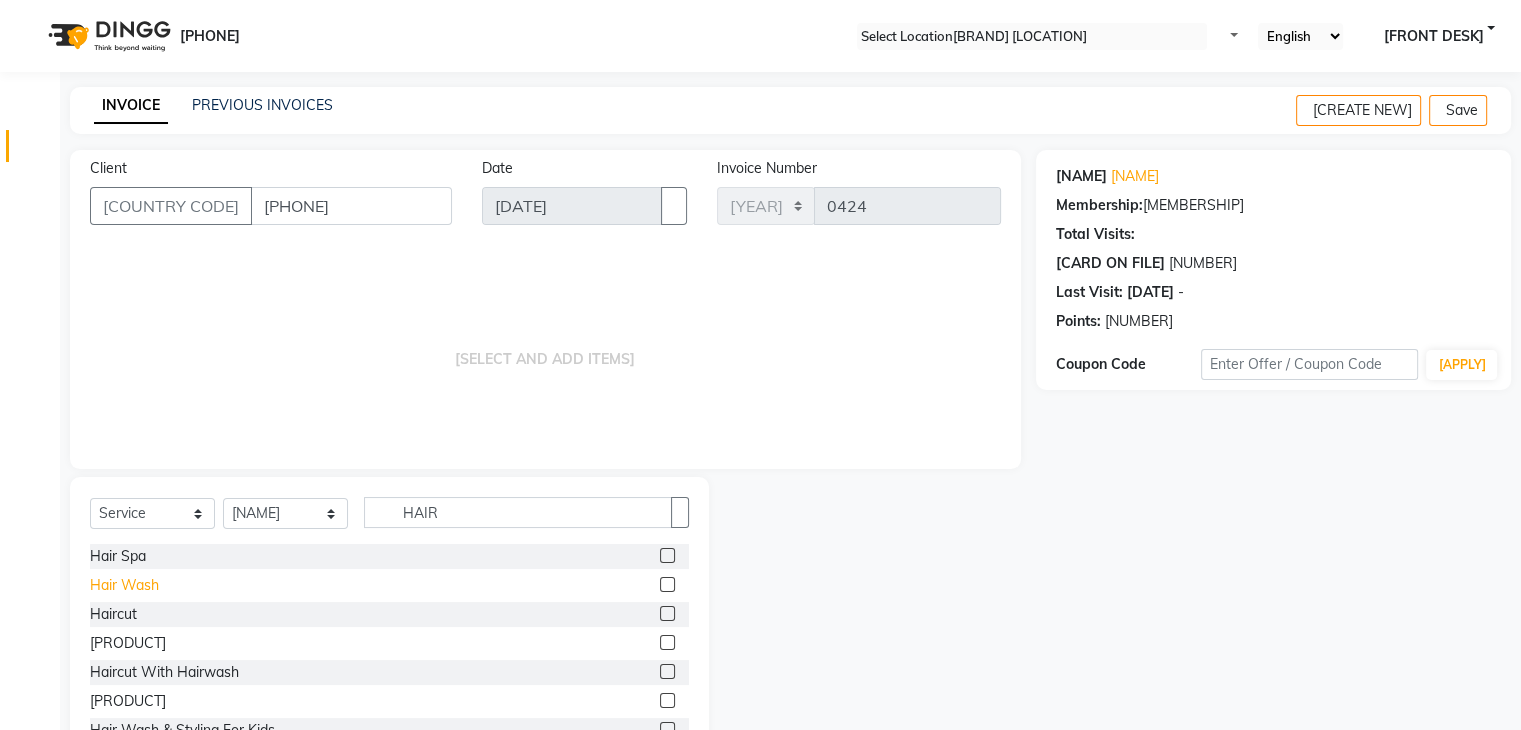 click on "Hair Wash" at bounding box center (118, 556) 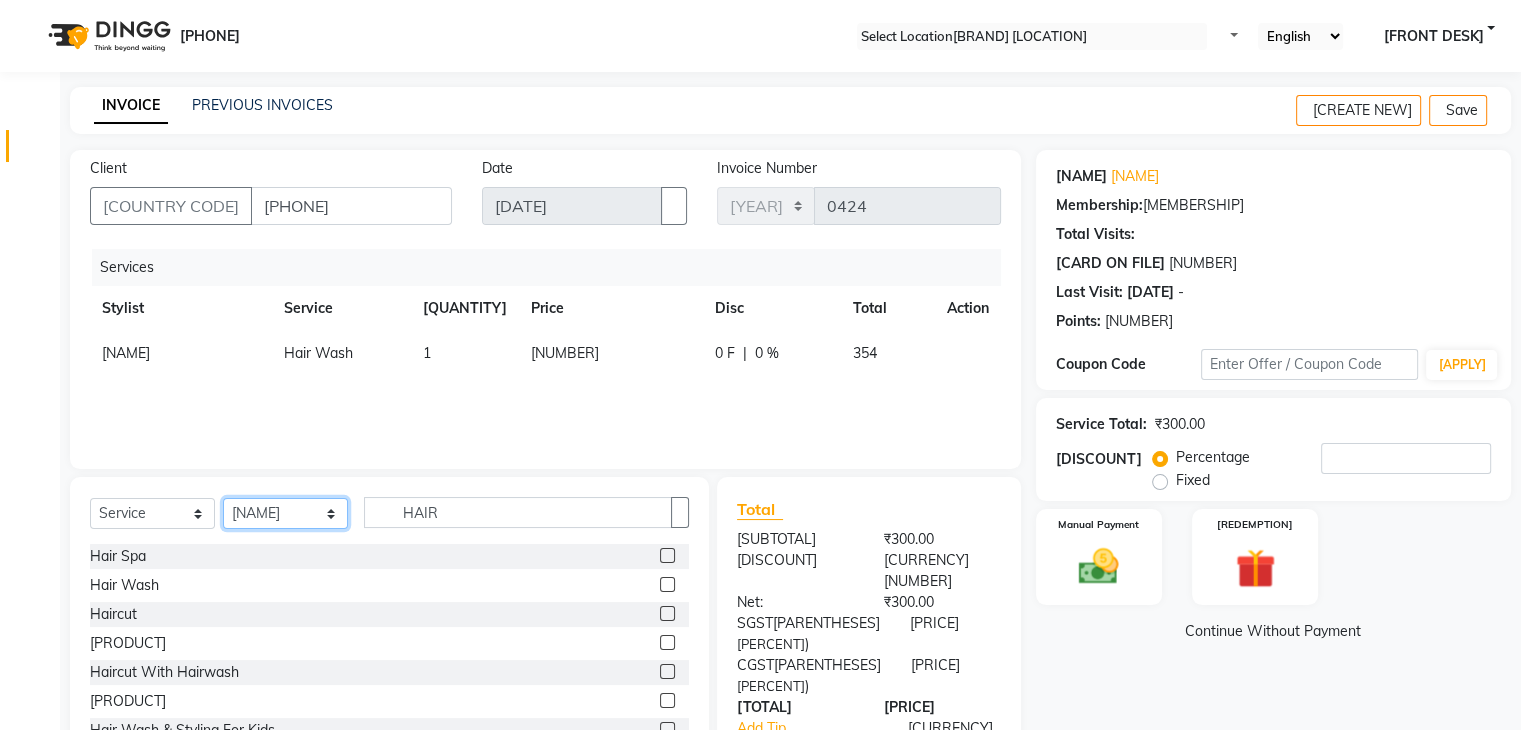 click on "Select Stylist ANSHU Front Desk Kaoto KOMAL MAHOSO MONISH NICK RAJA RAJVEER RANGINA SACHIN SAHIL" at bounding box center [285, 513] 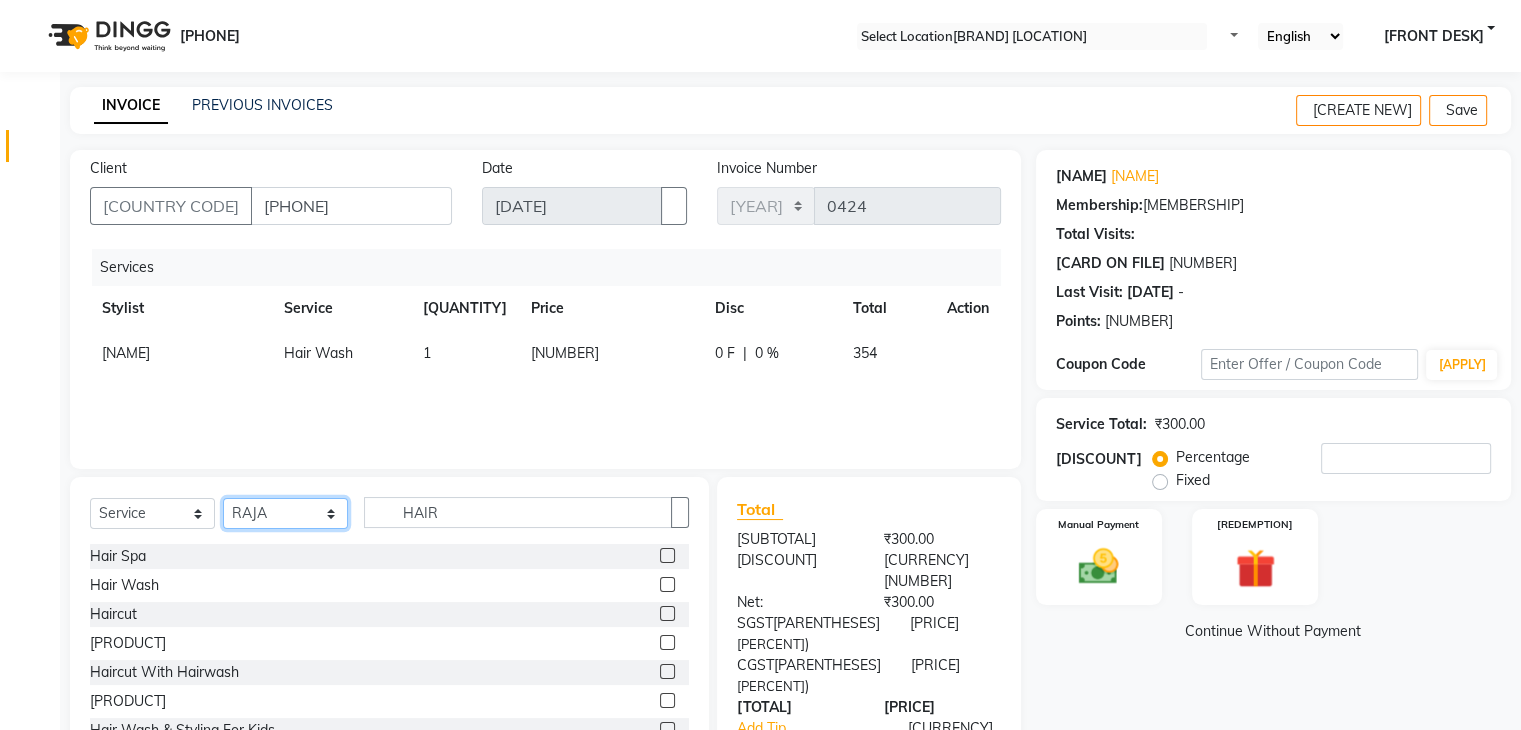click on "Select Stylist ANSHU Front Desk Kaoto KOMAL MAHOSO MONISH NICK RAJA RAJVEER RANGINA SACHIN SAHIL" at bounding box center [285, 513] 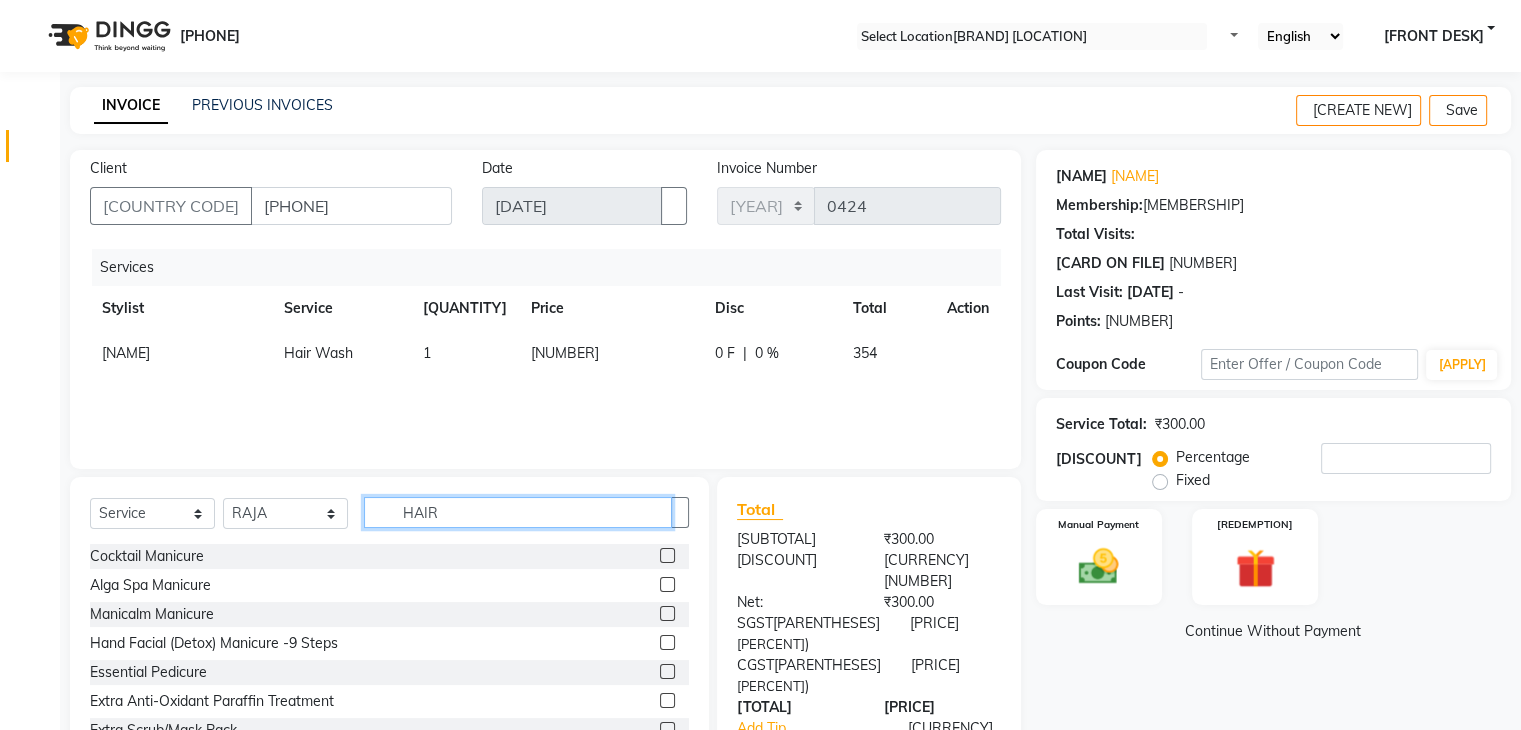 click on "HAIR" at bounding box center [518, 512] 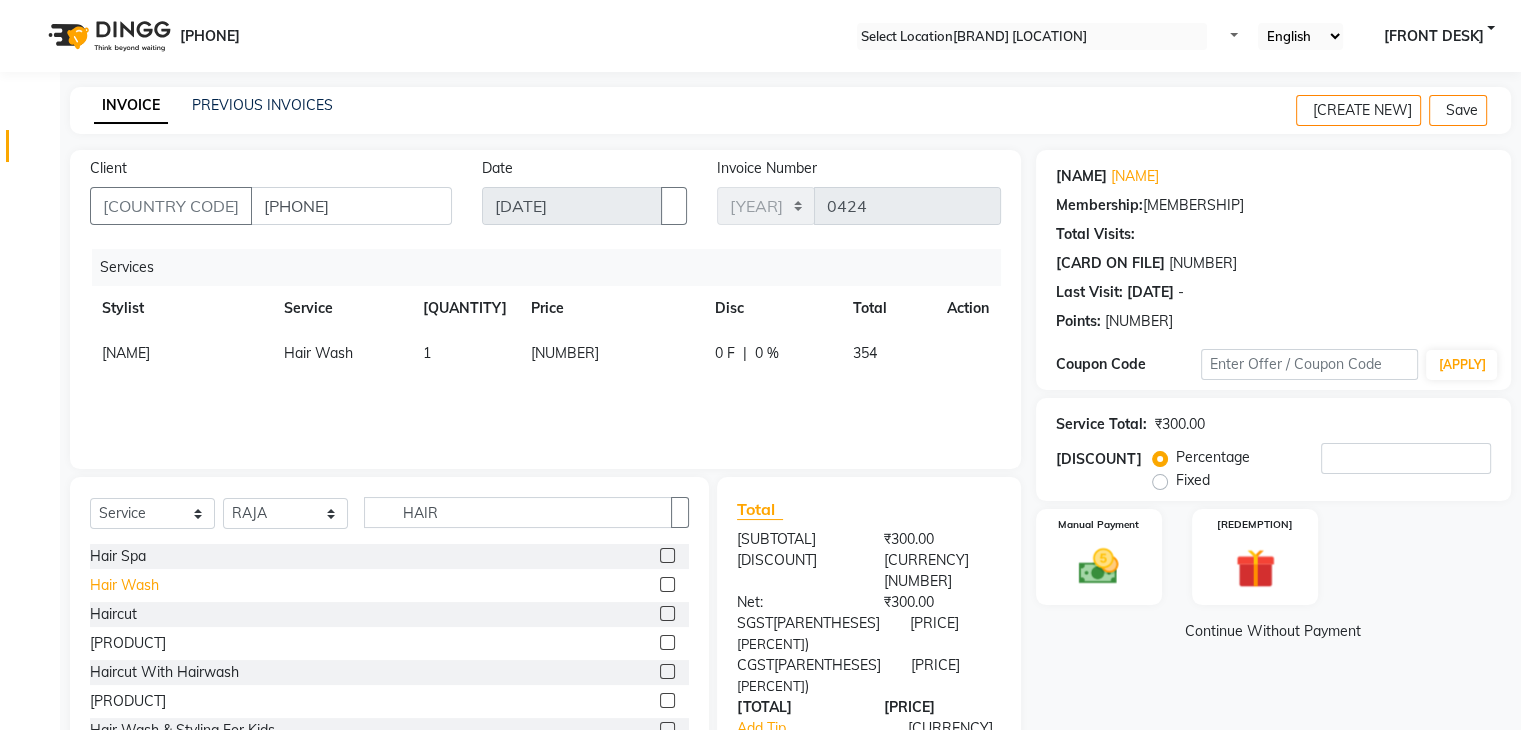 click on "Hair Wash" at bounding box center (118, 556) 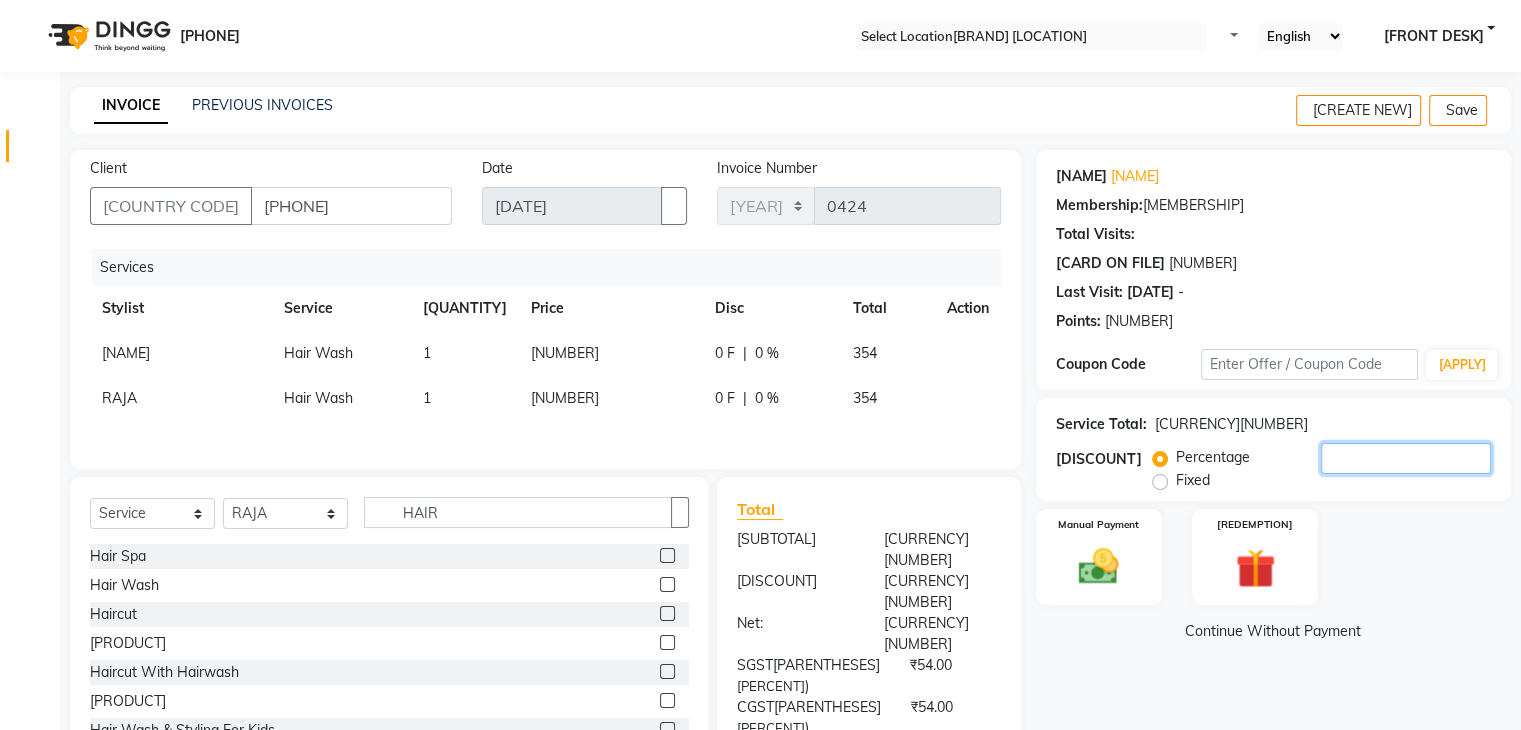 click on "[NUMBER]" at bounding box center [1406, 458] 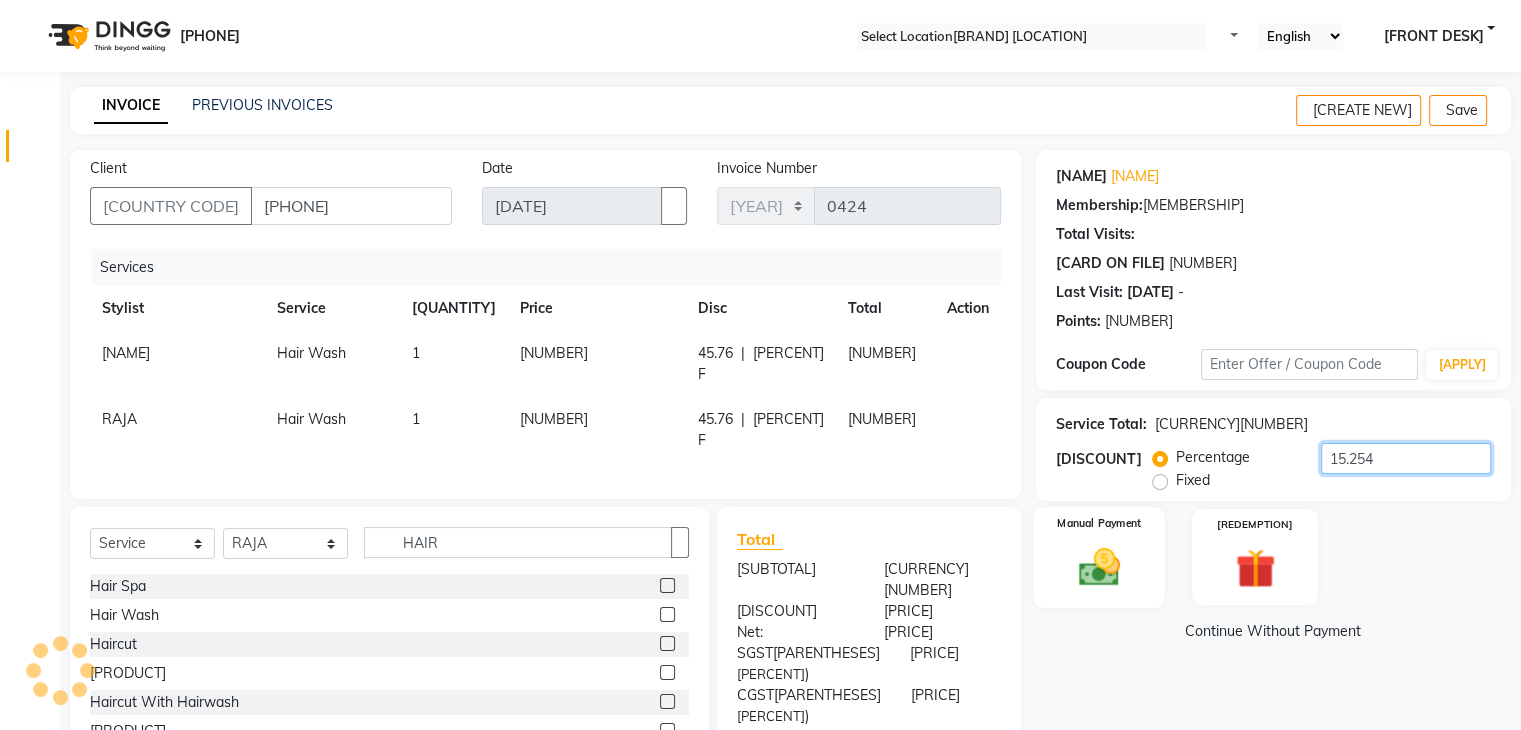 type on "15.254" 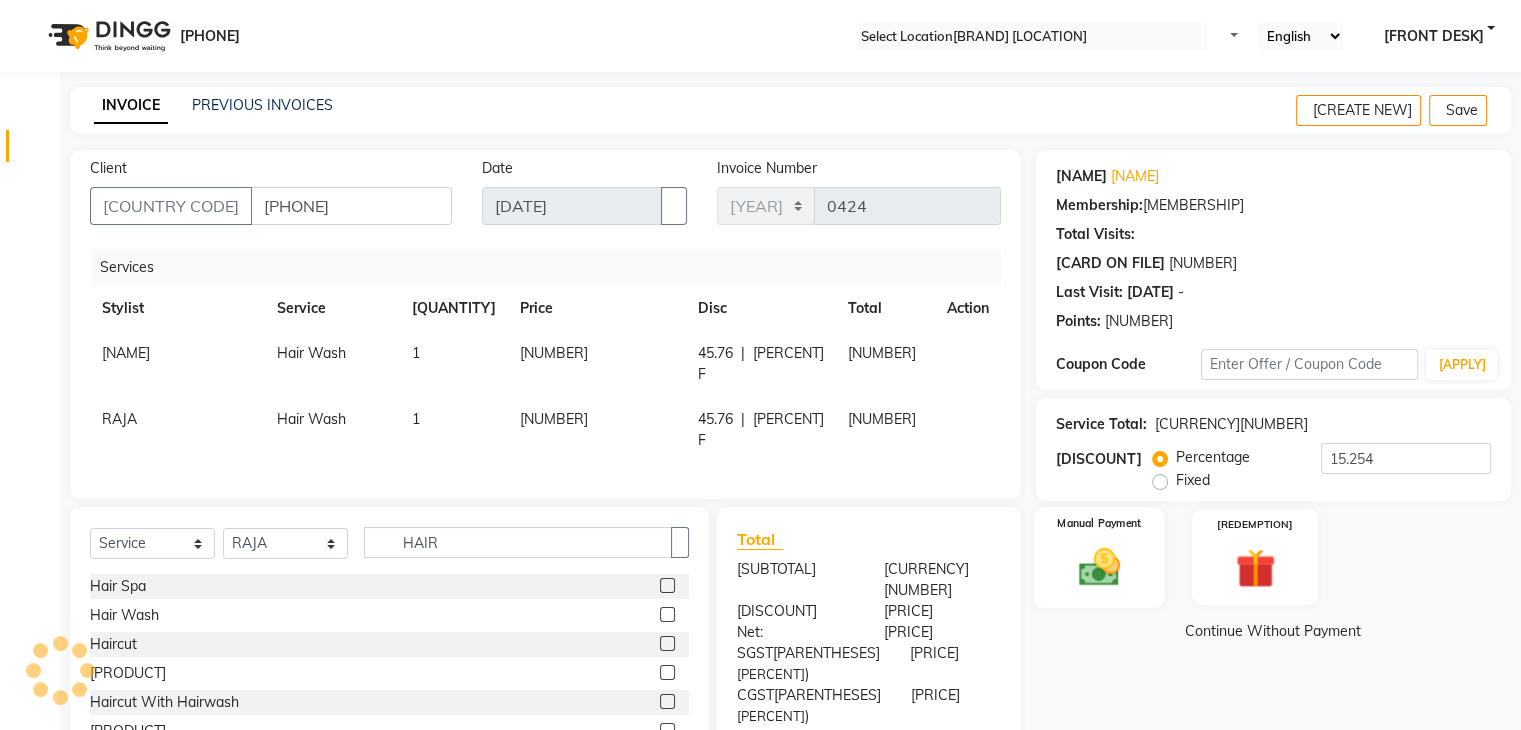 click on "Manual Payment" at bounding box center [1098, 557] 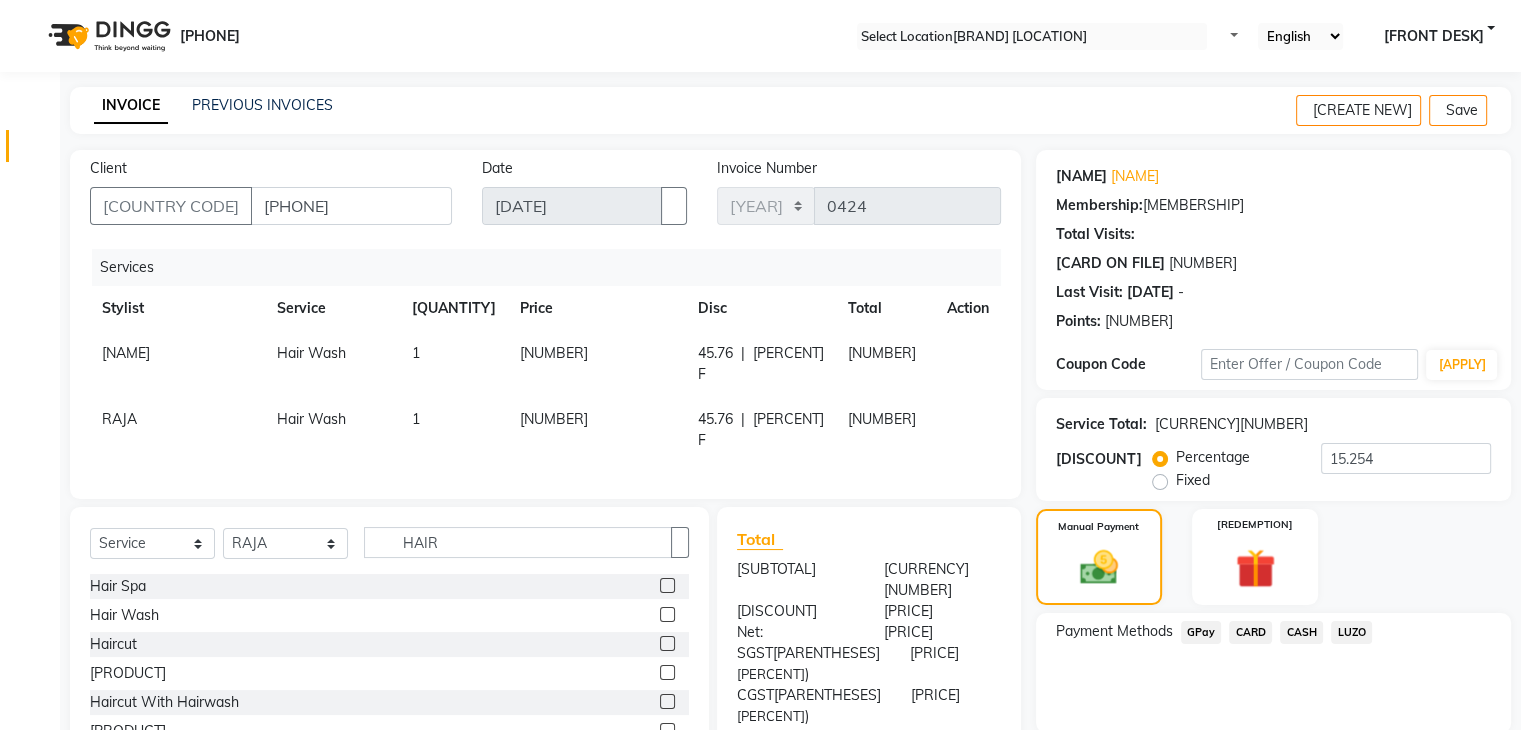 click on "GPay" at bounding box center [1201, 632] 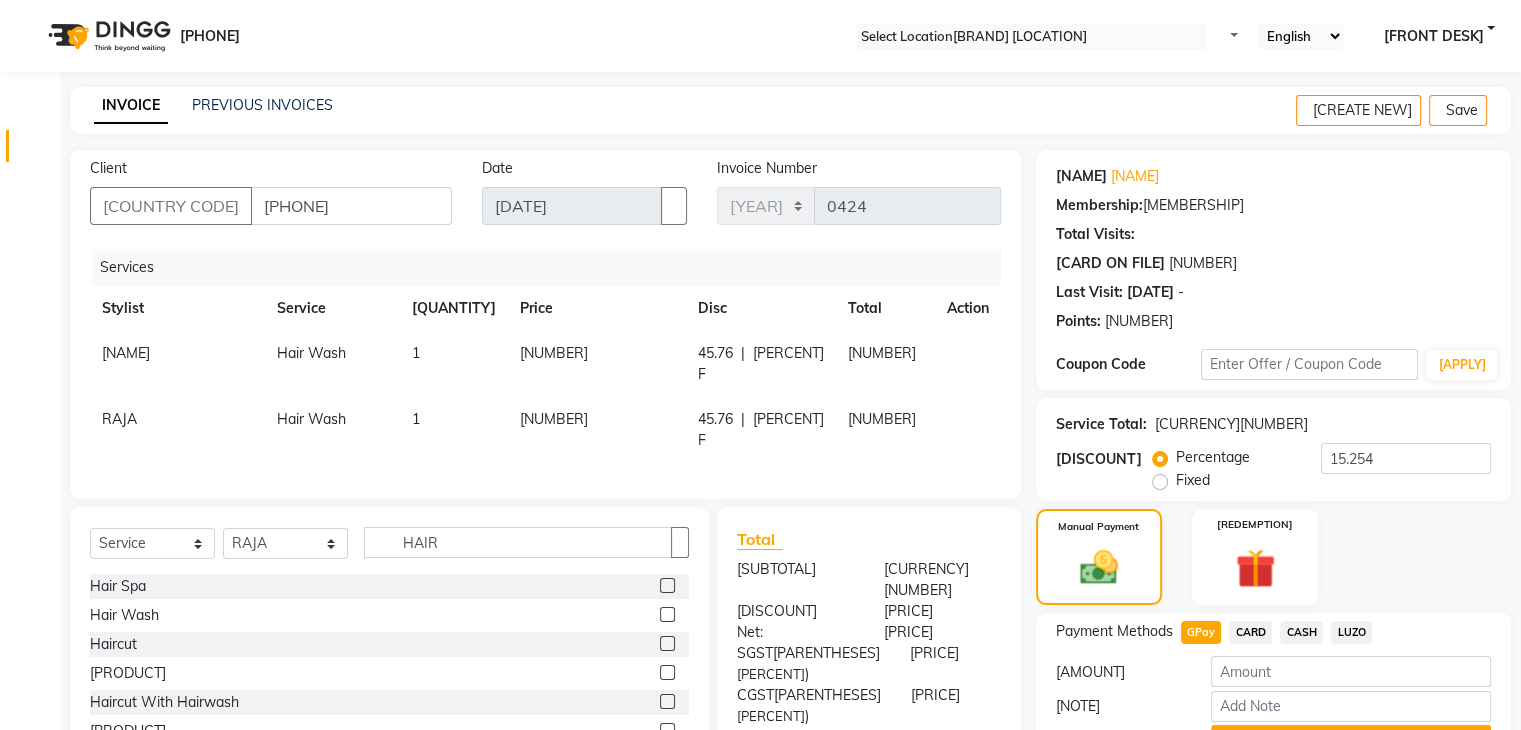 scroll, scrollTop: 89, scrollLeft: 0, axis: vertical 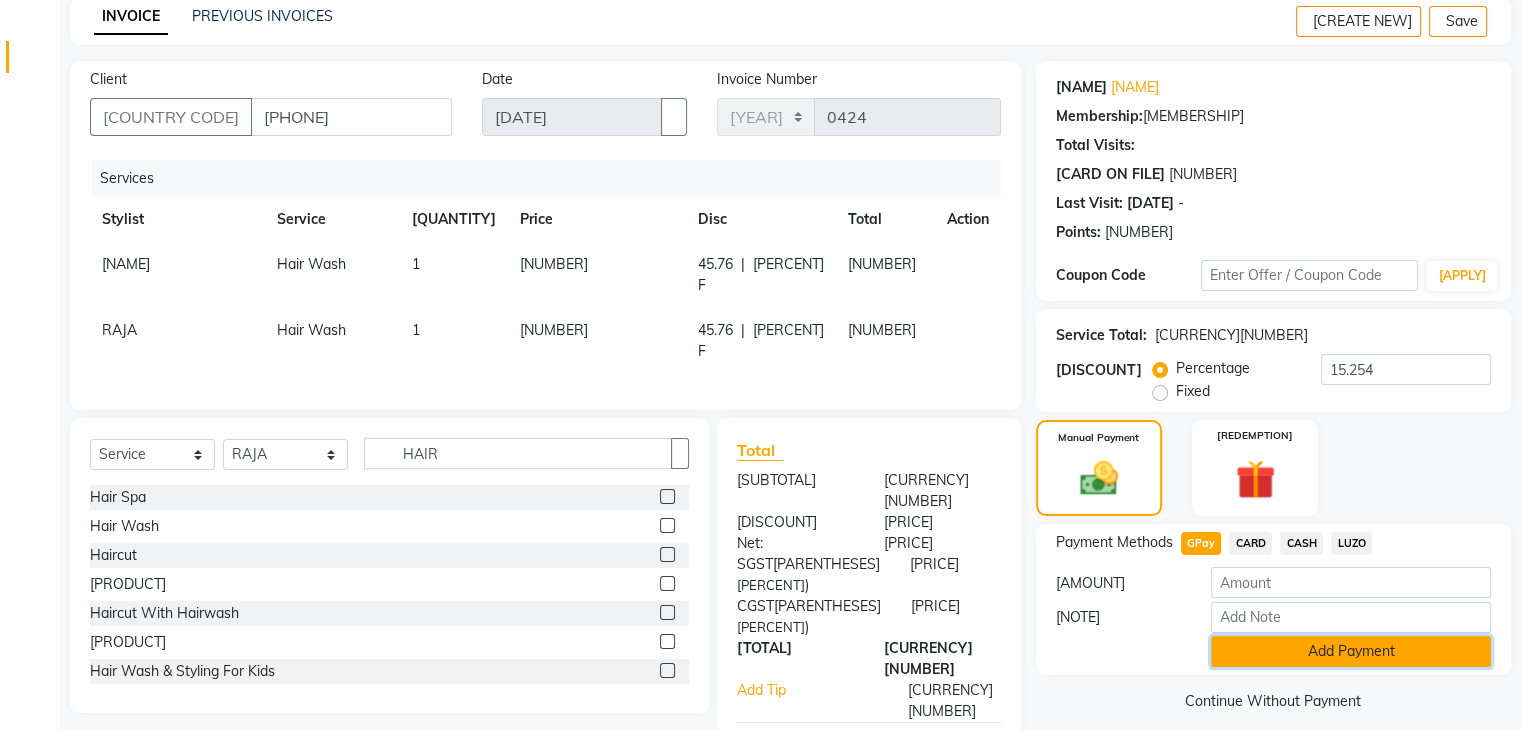 click on "Add Payment" at bounding box center (1351, 651) 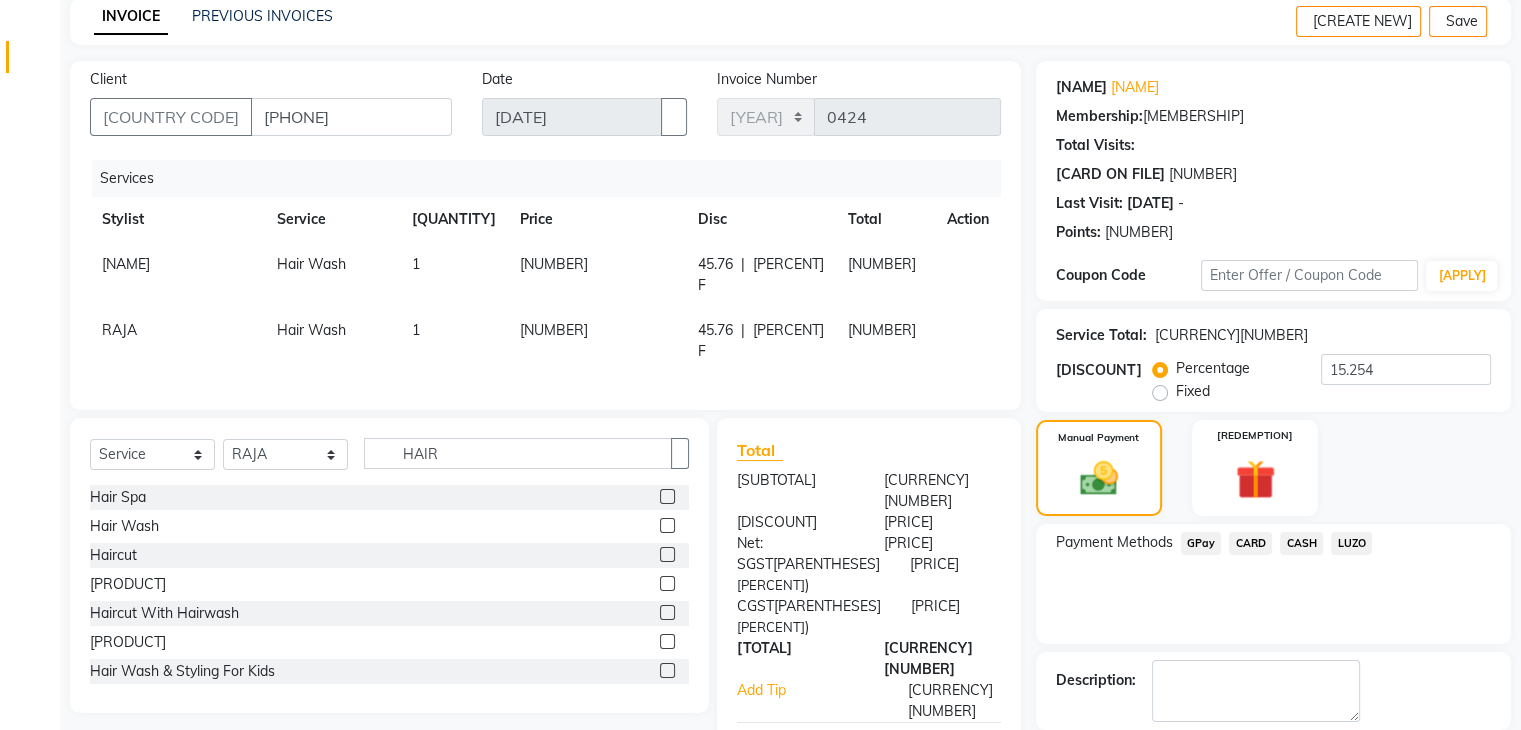scroll, scrollTop: 171, scrollLeft: 0, axis: vertical 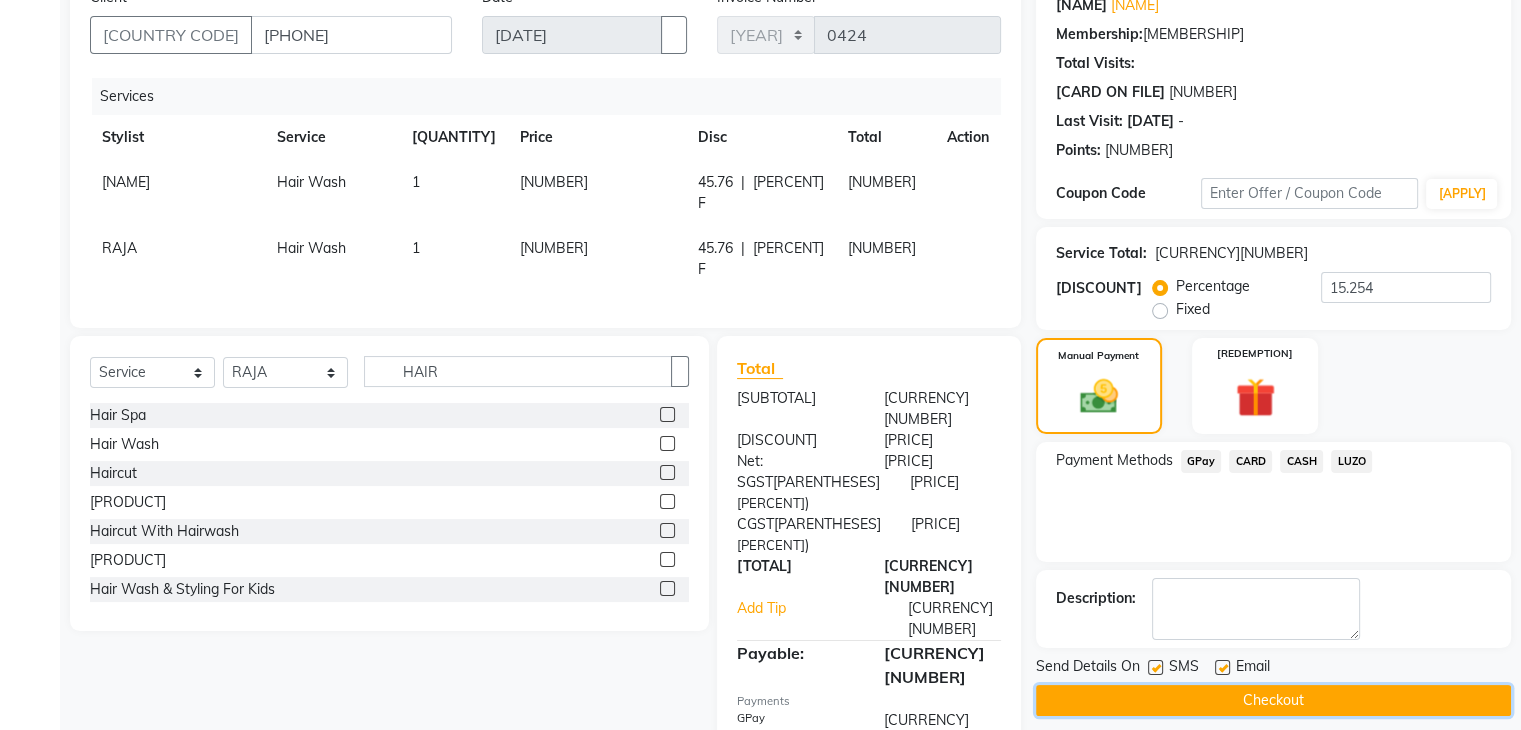 click on "Checkout" at bounding box center (1273, 700) 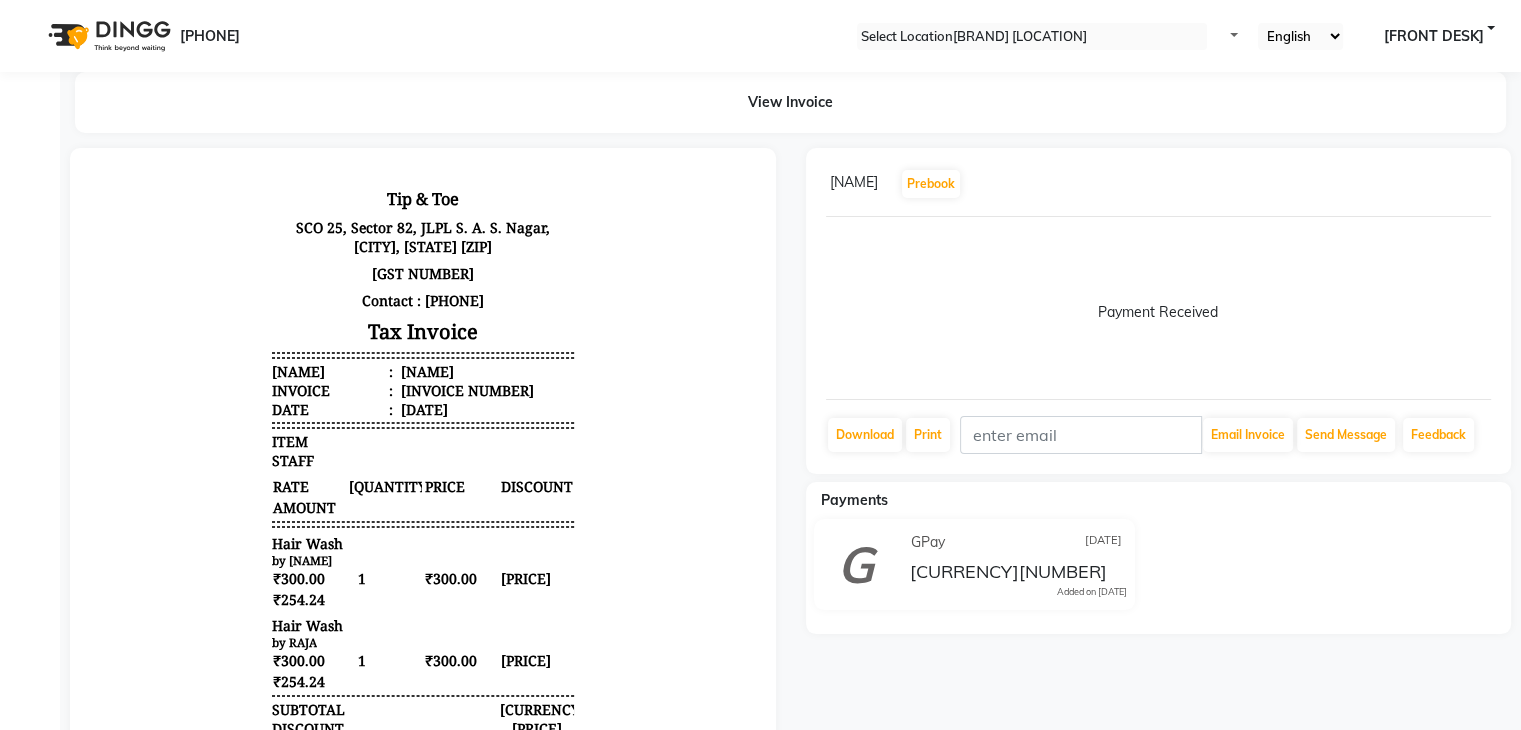 scroll, scrollTop: 0, scrollLeft: 0, axis: both 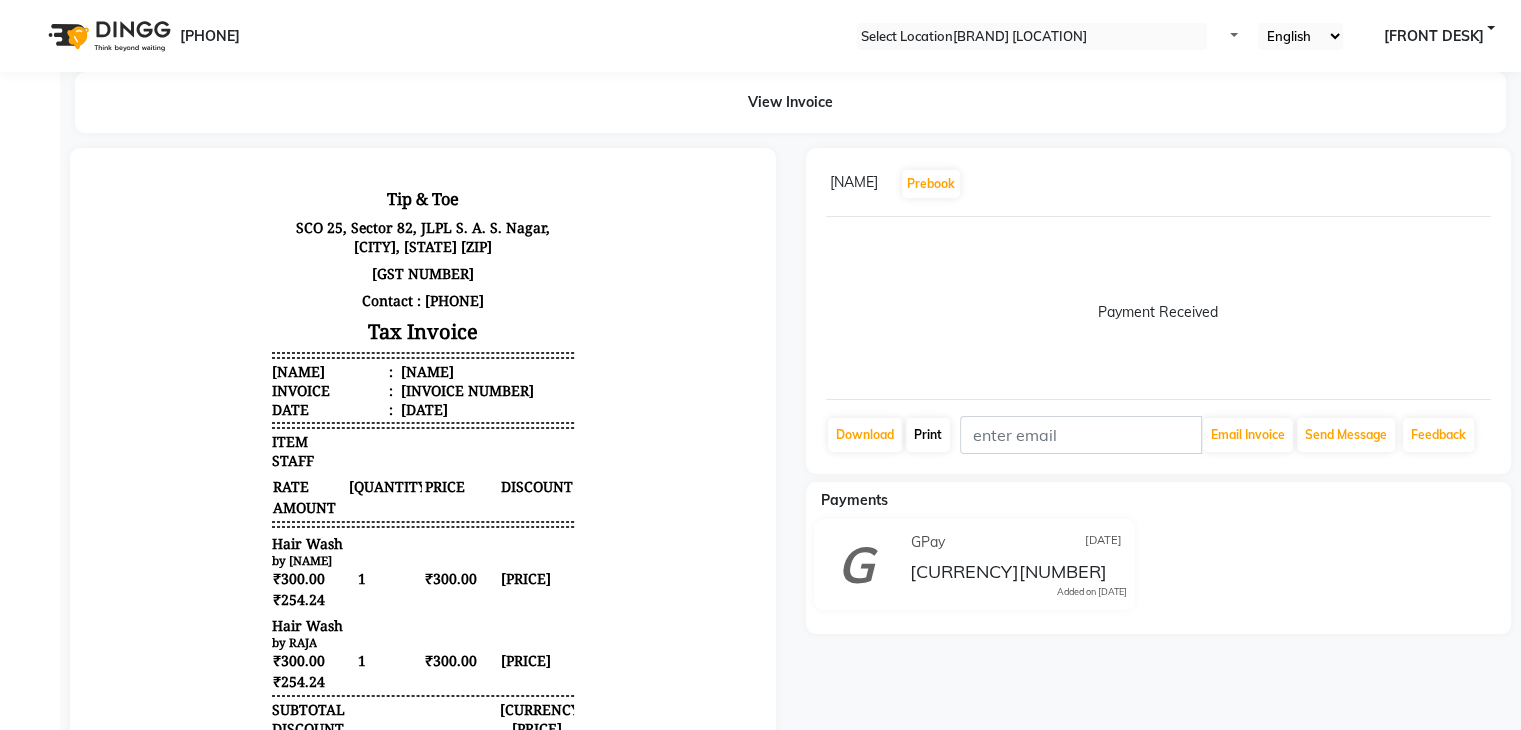 click on "Print" at bounding box center (865, 435) 